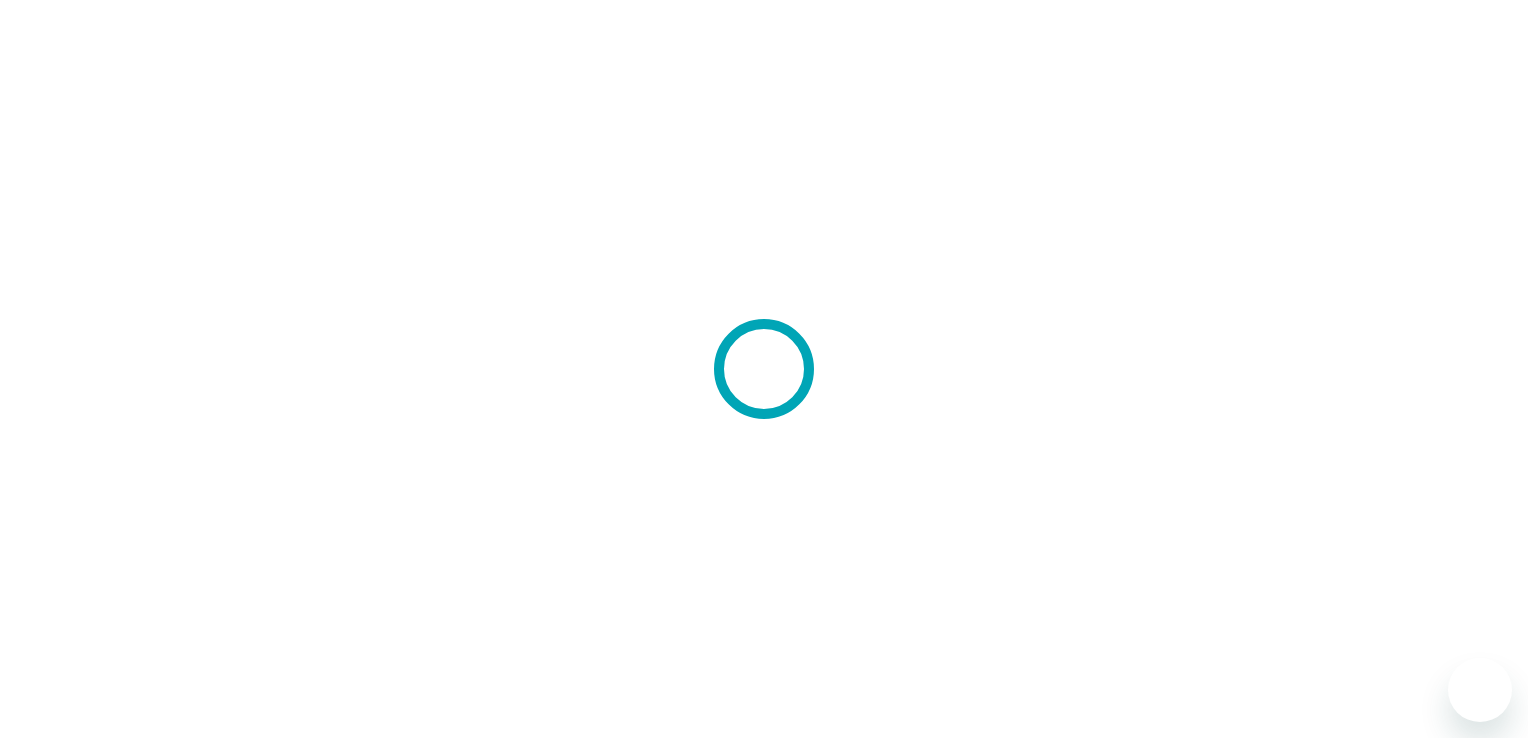 scroll, scrollTop: 0, scrollLeft: 0, axis: both 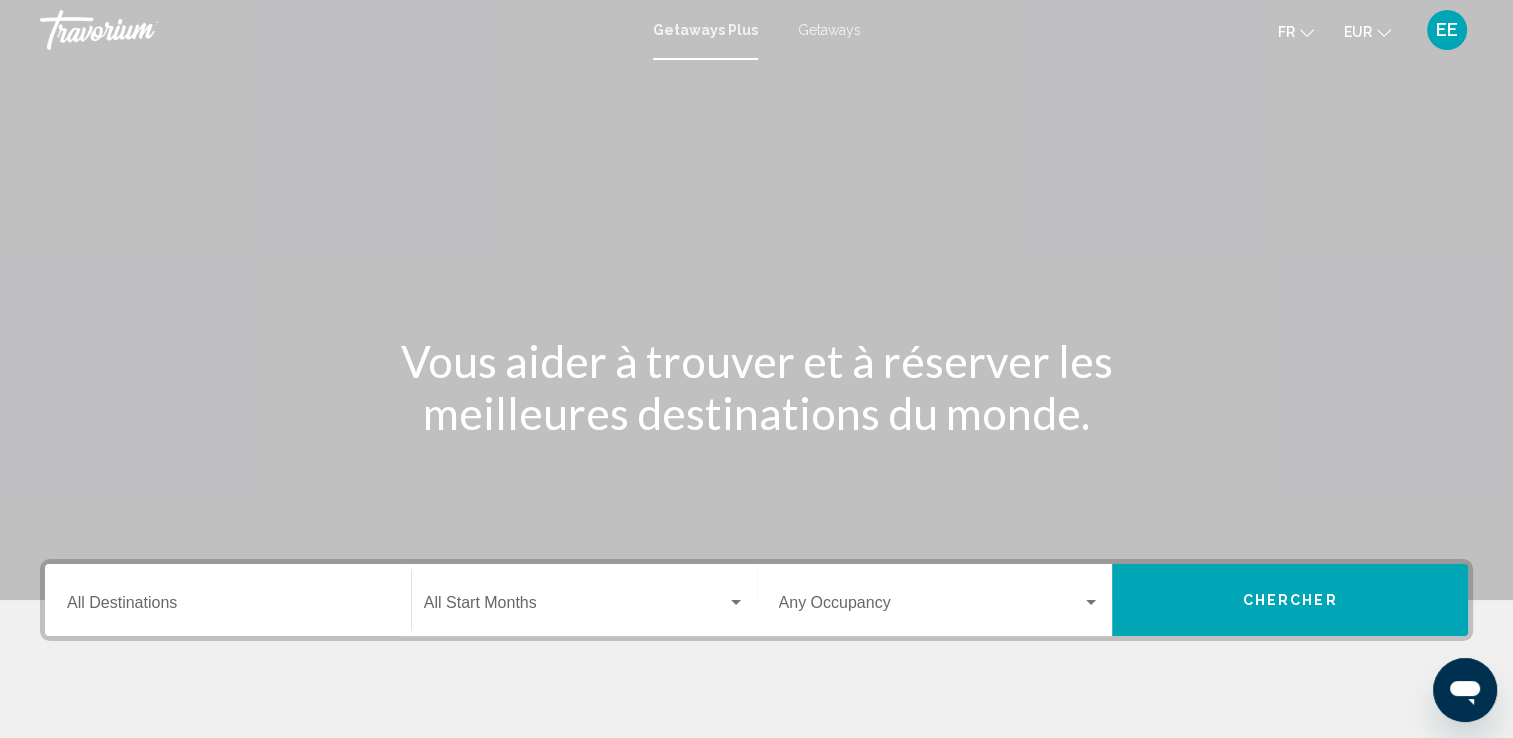 click on "Getaways" at bounding box center (829, 30) 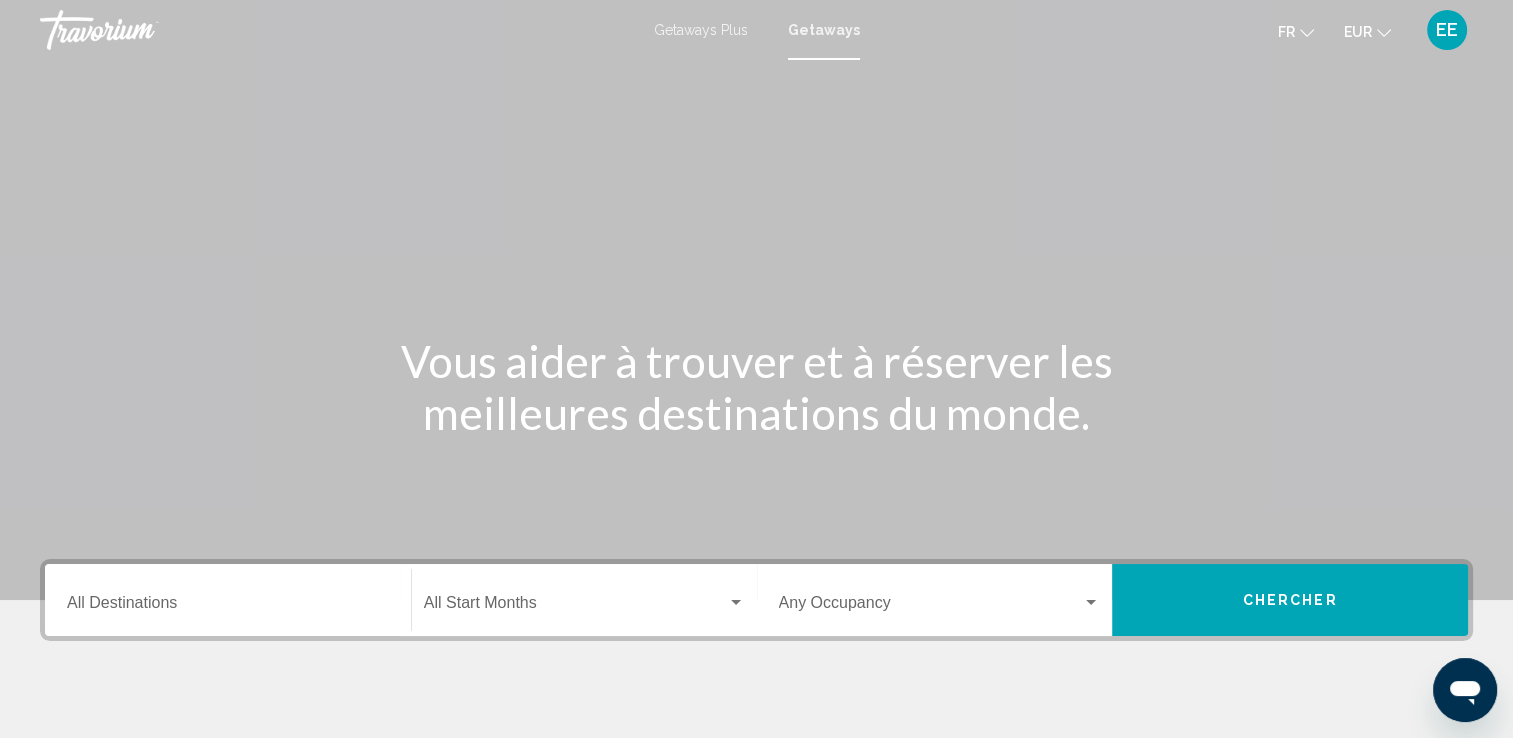 click on "Destination All Destinations" at bounding box center [228, 600] 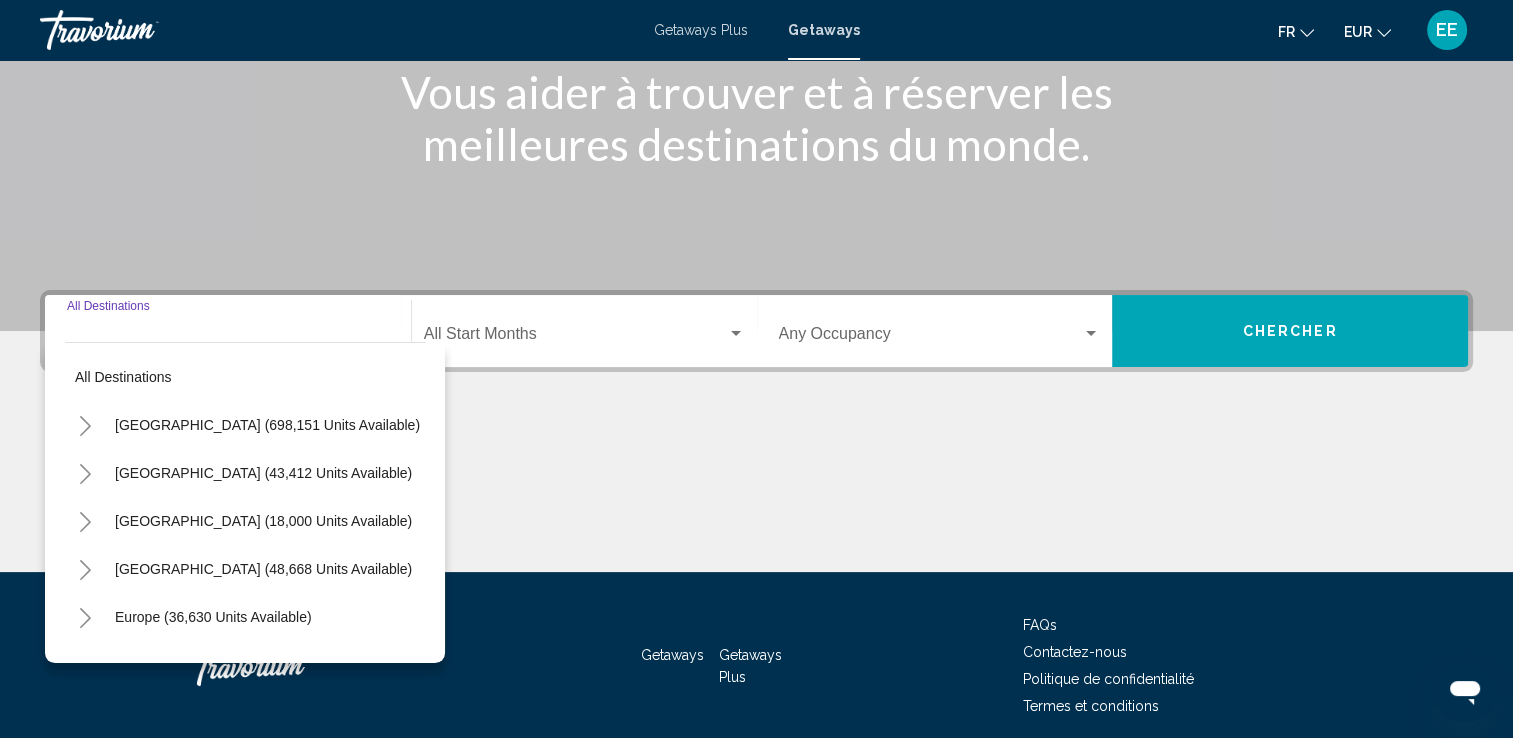 scroll, scrollTop: 347, scrollLeft: 0, axis: vertical 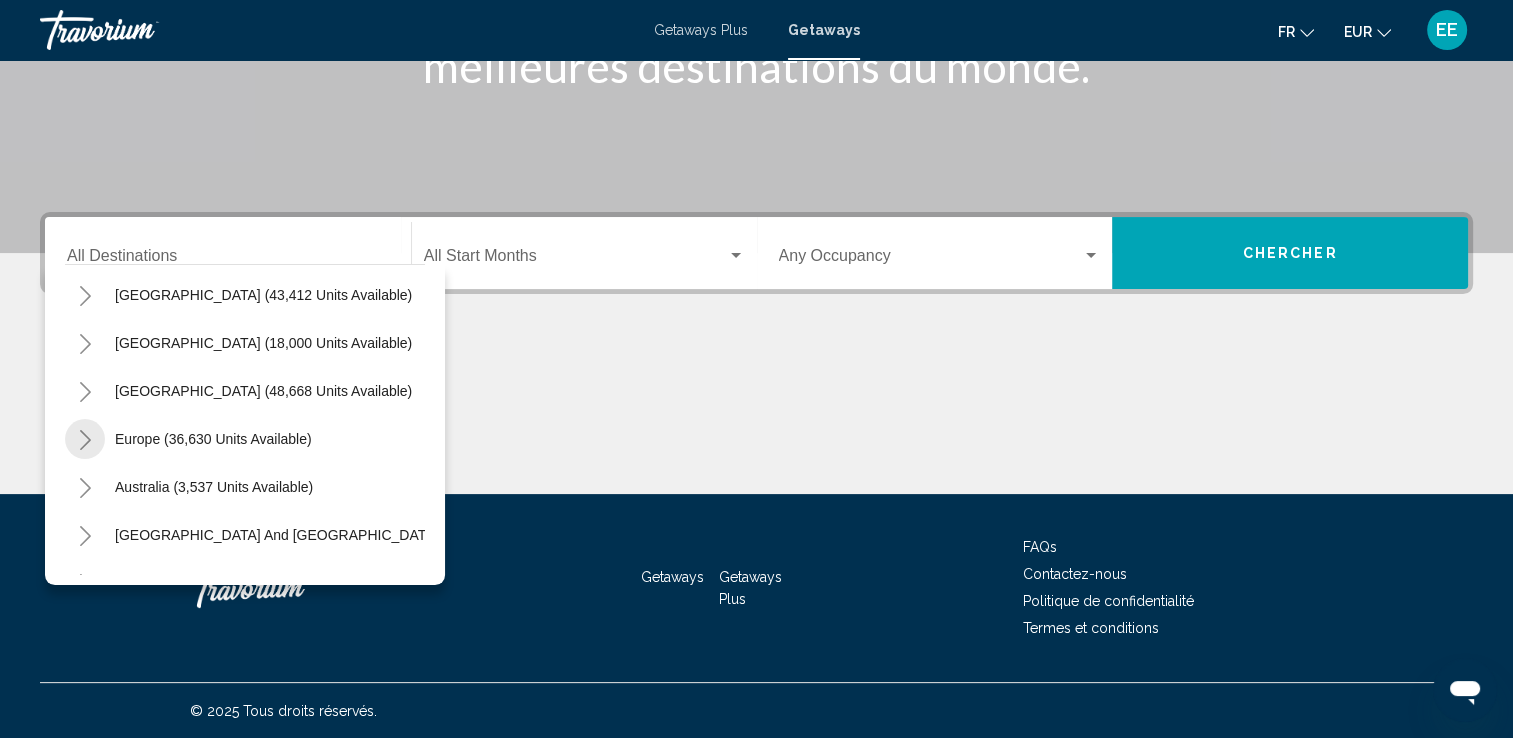 click 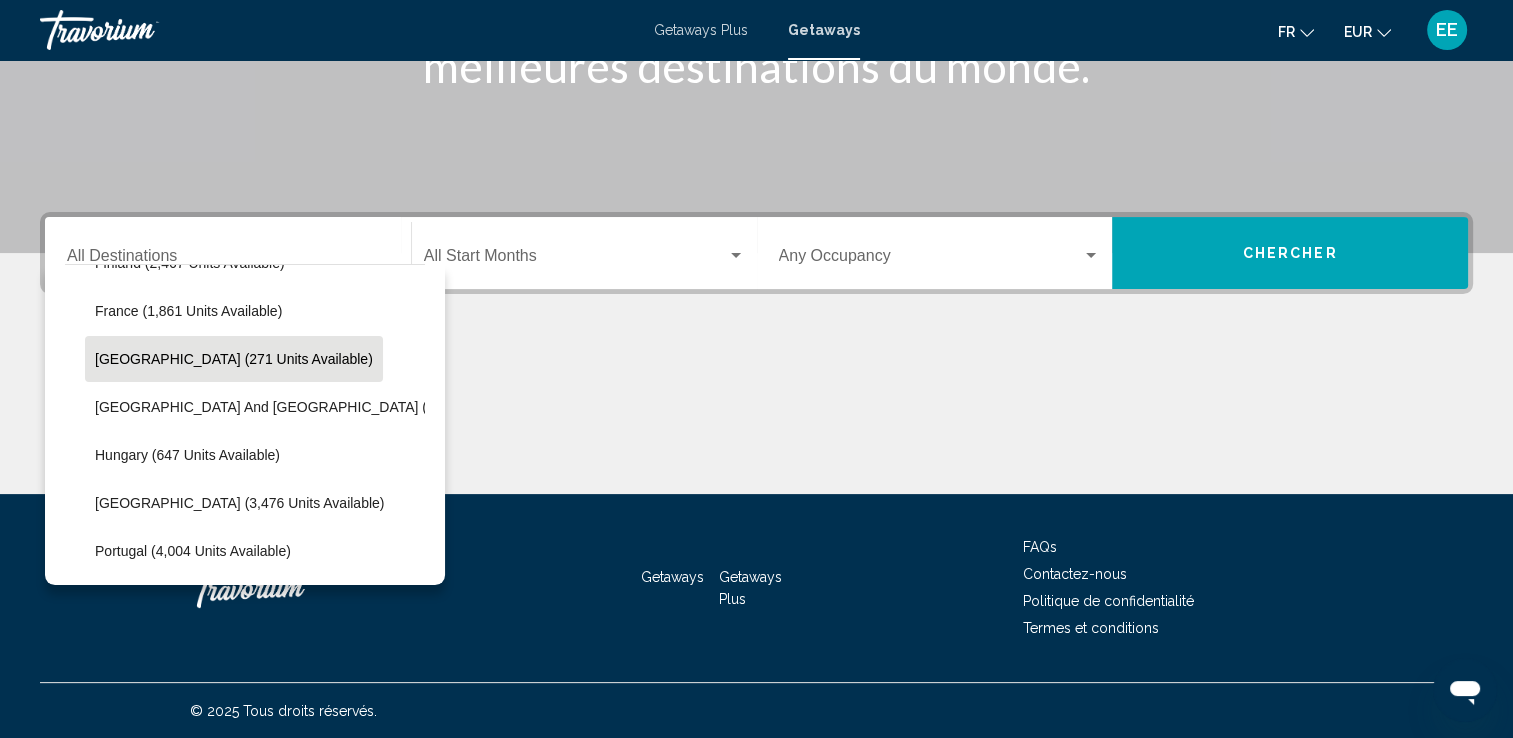 scroll, scrollTop: 600, scrollLeft: 0, axis: vertical 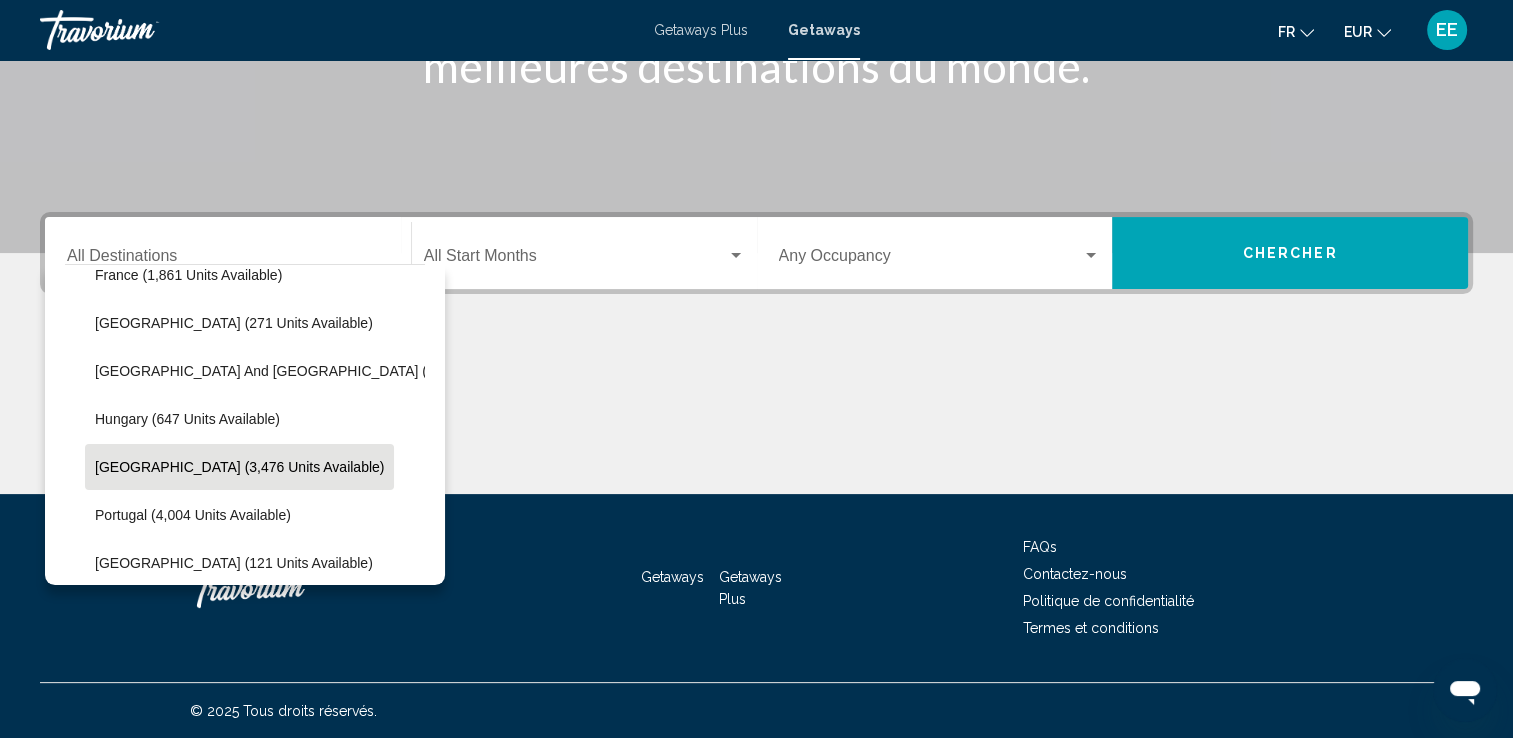 click on "Italy (3,476 units available)" 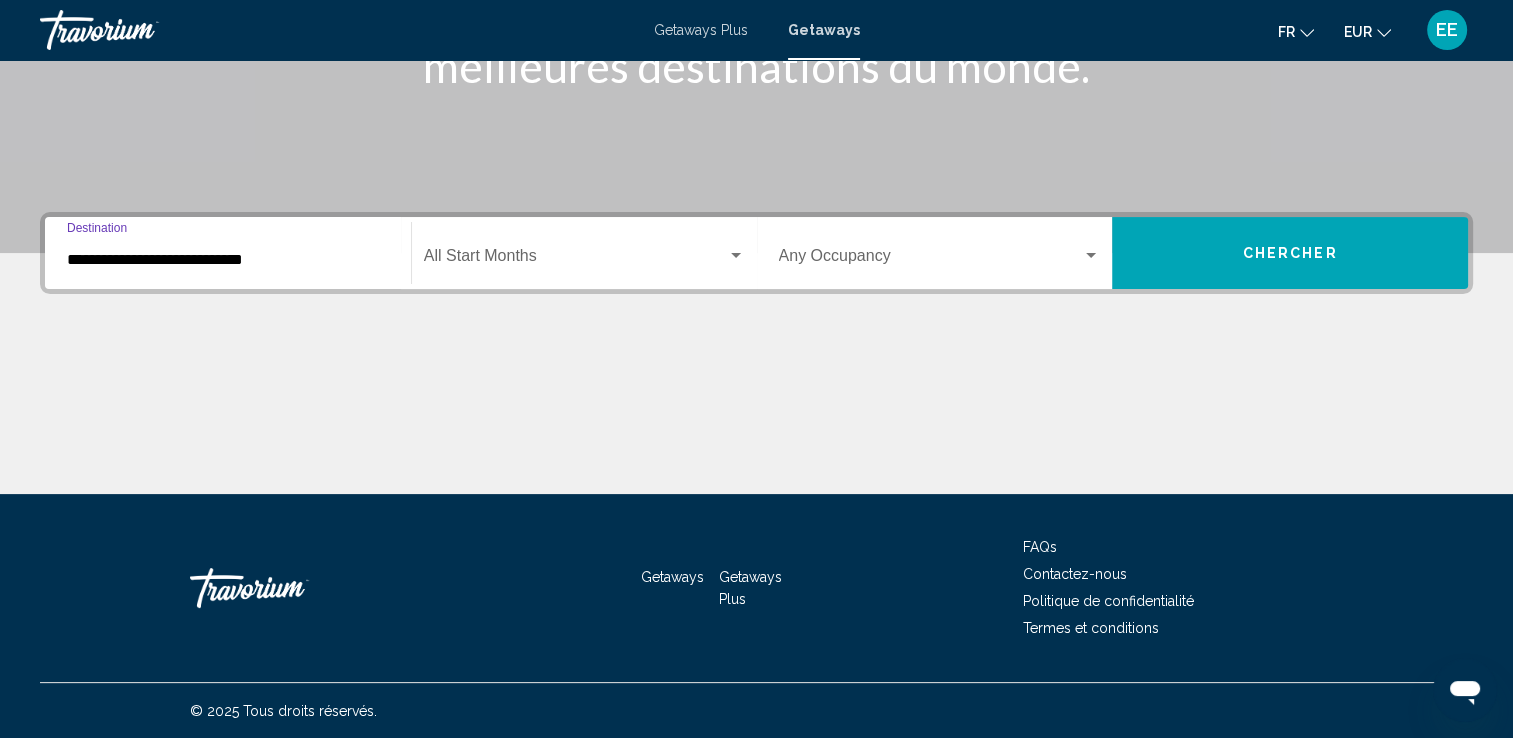 click at bounding box center [575, 260] 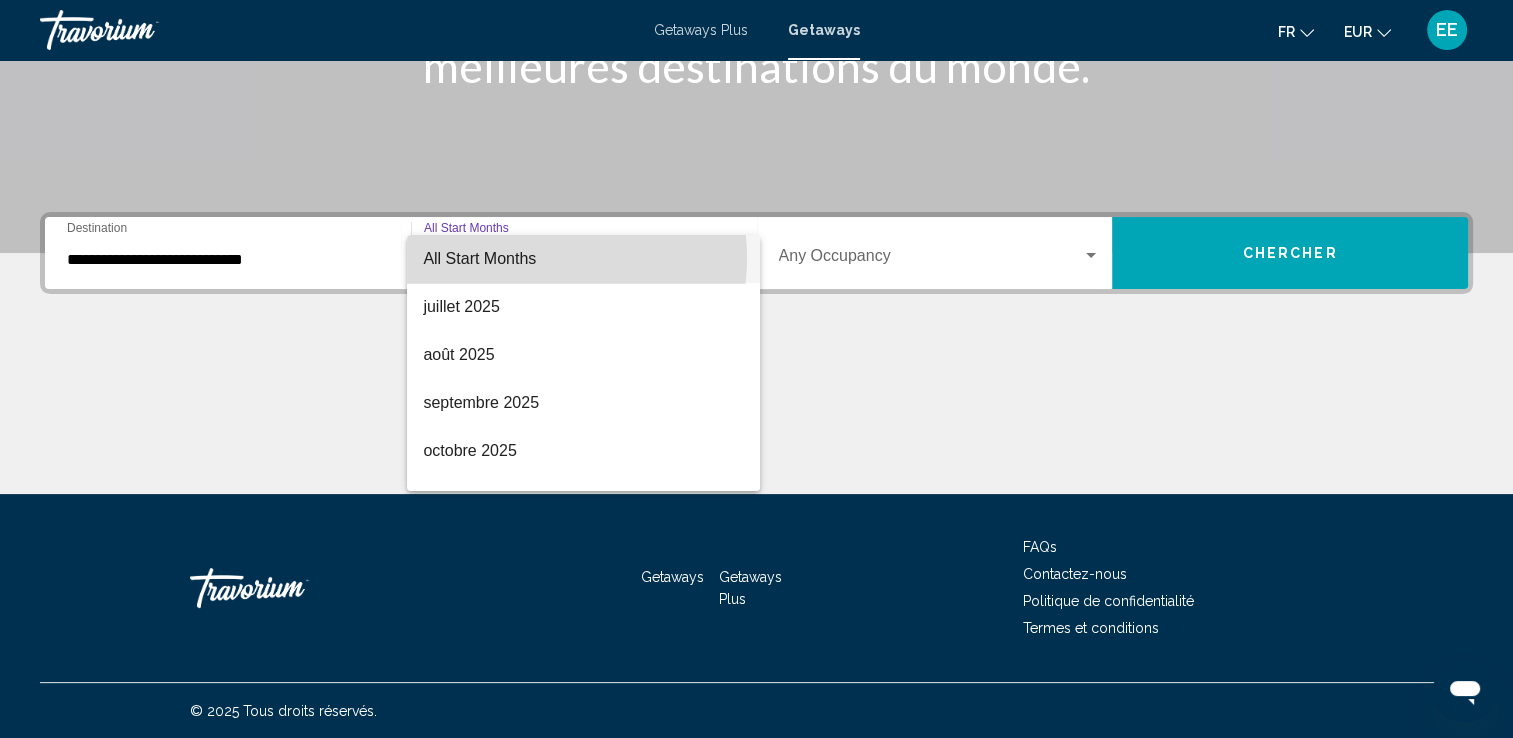 click on "All Start Months" at bounding box center [479, 258] 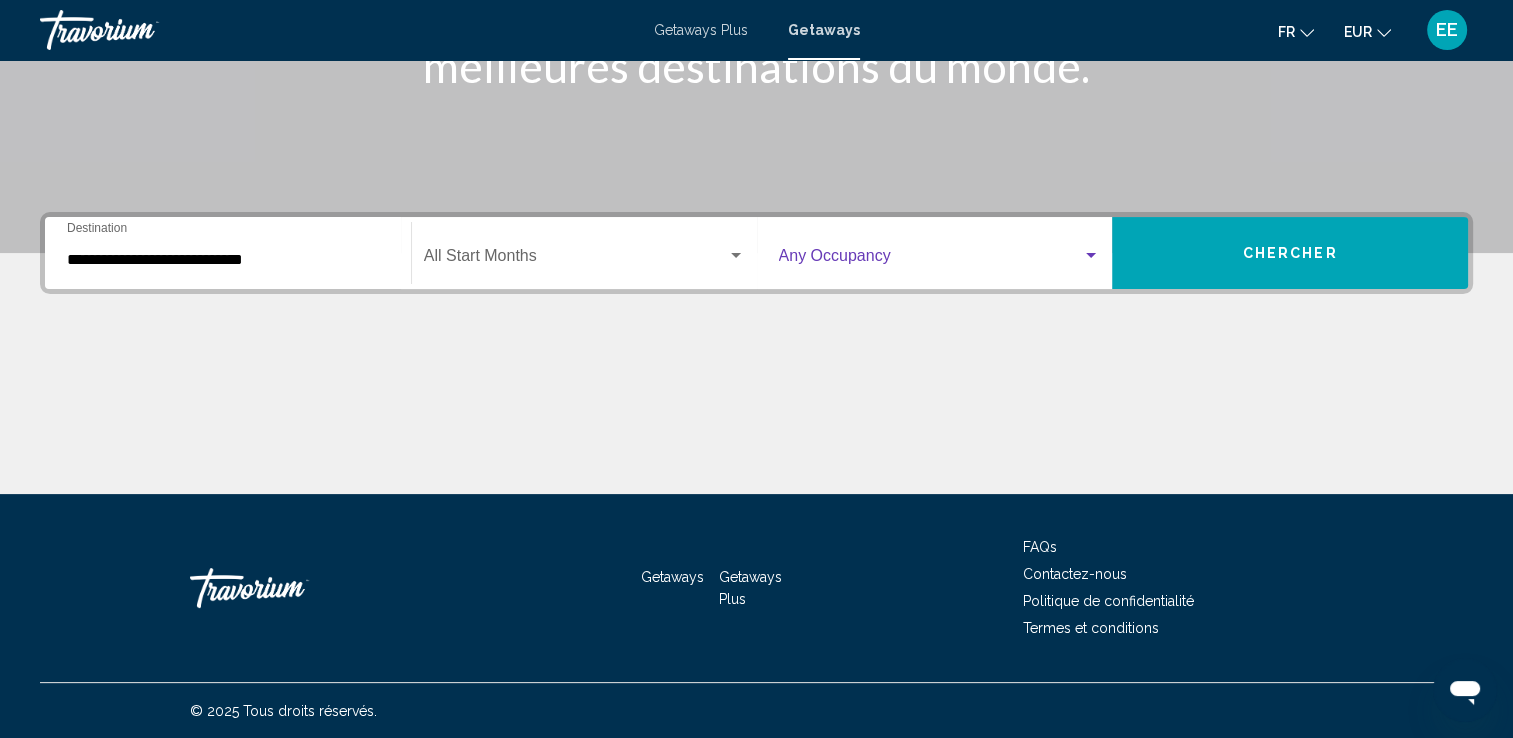 click at bounding box center [931, 260] 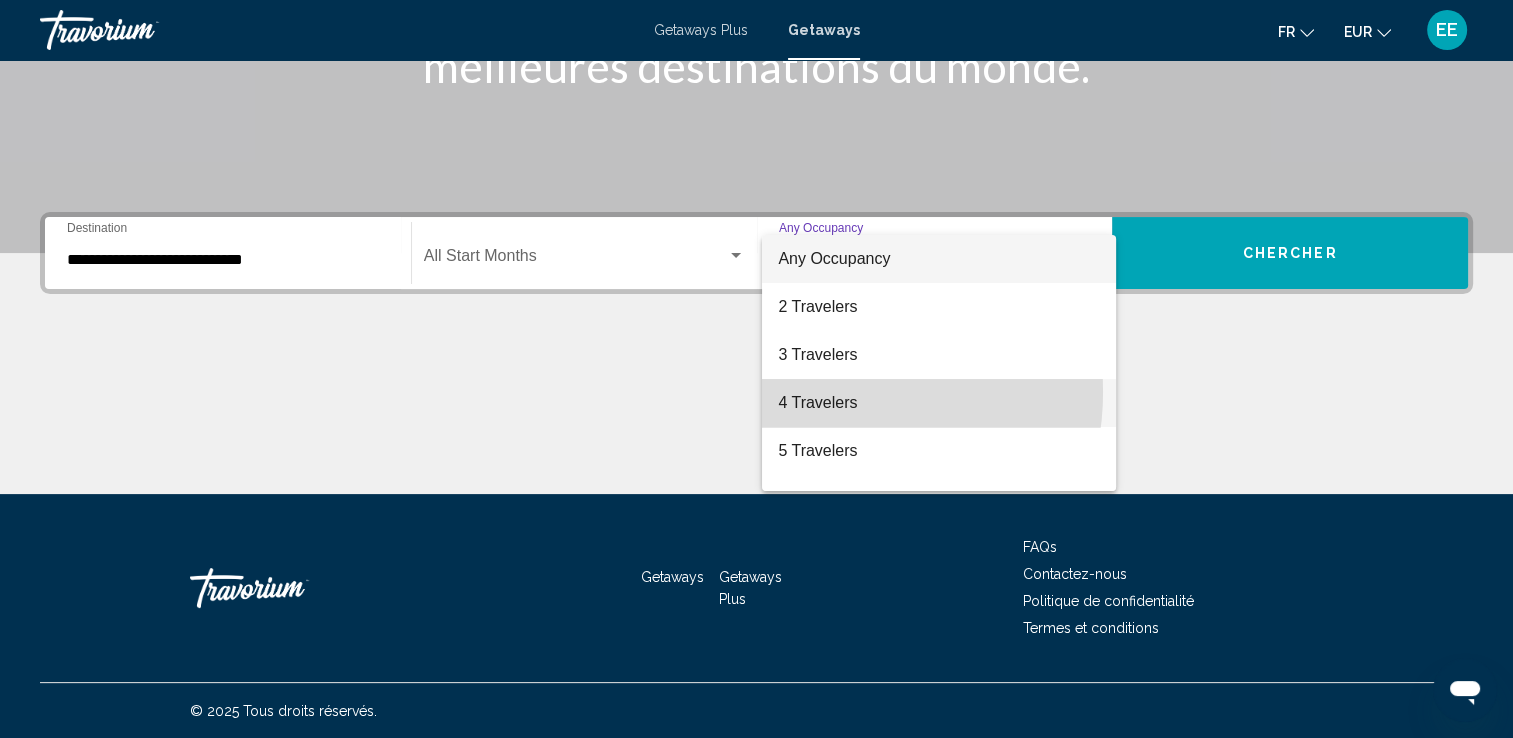 click on "4 Travelers" at bounding box center [939, 403] 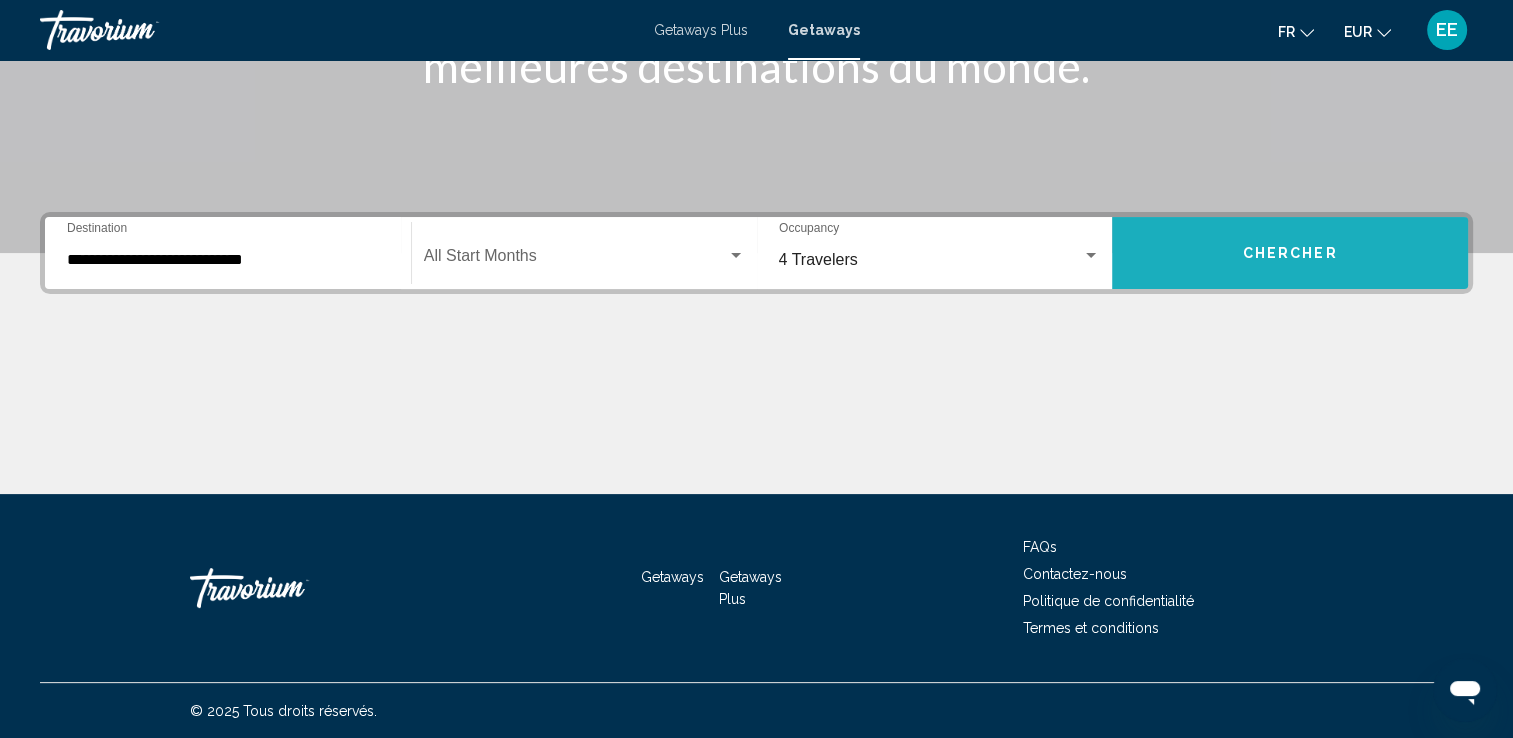 click on "Chercher" at bounding box center [1290, 253] 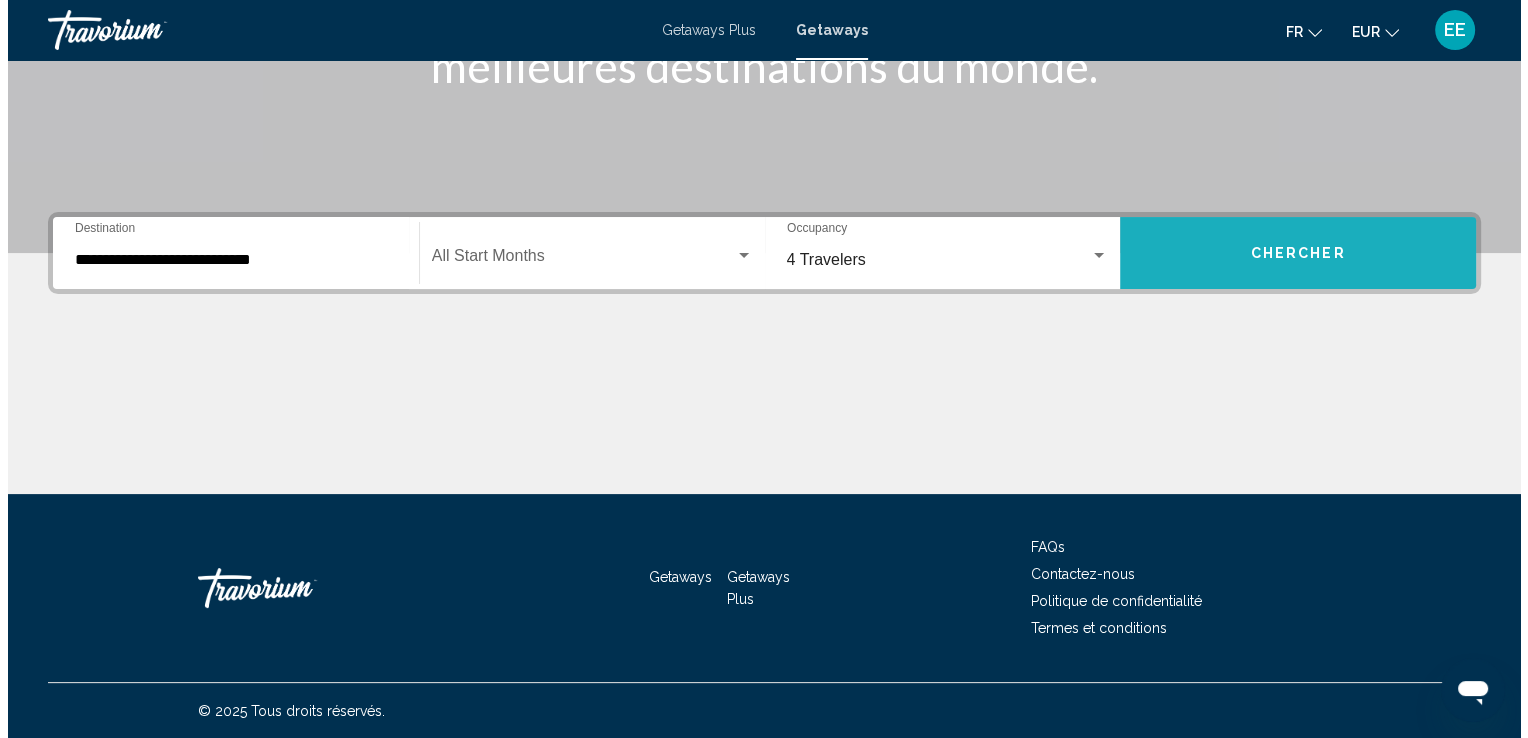 scroll, scrollTop: 0, scrollLeft: 0, axis: both 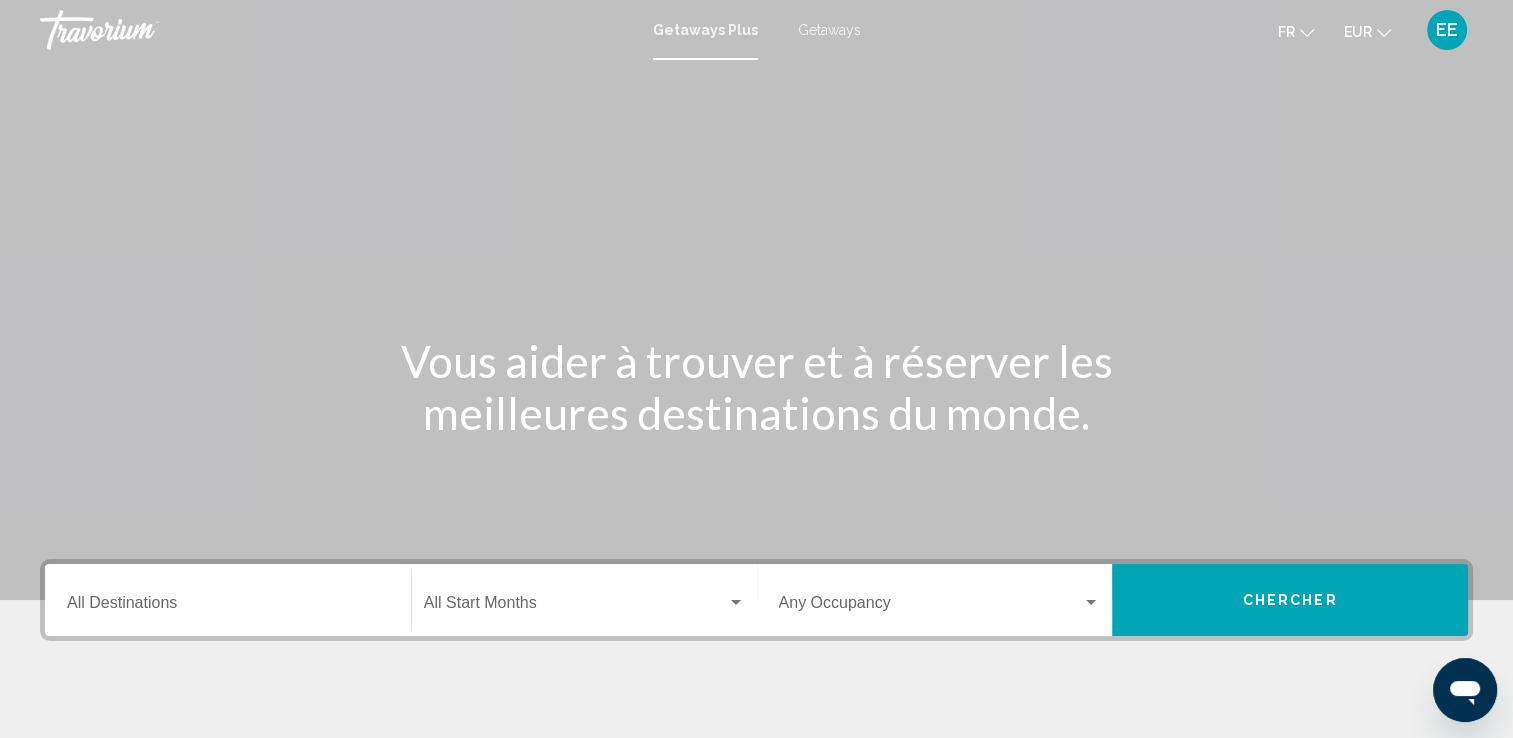 click on "Getaways Plus Getaways fr
English Español Français Italiano Português русский EUR
USD ($) MXN (Mex$) CAD (Can$) GBP (£) EUR (€) AUD (A$) NZD (NZ$) CNY (CN¥) EE Se connecter" at bounding box center [756, 30] 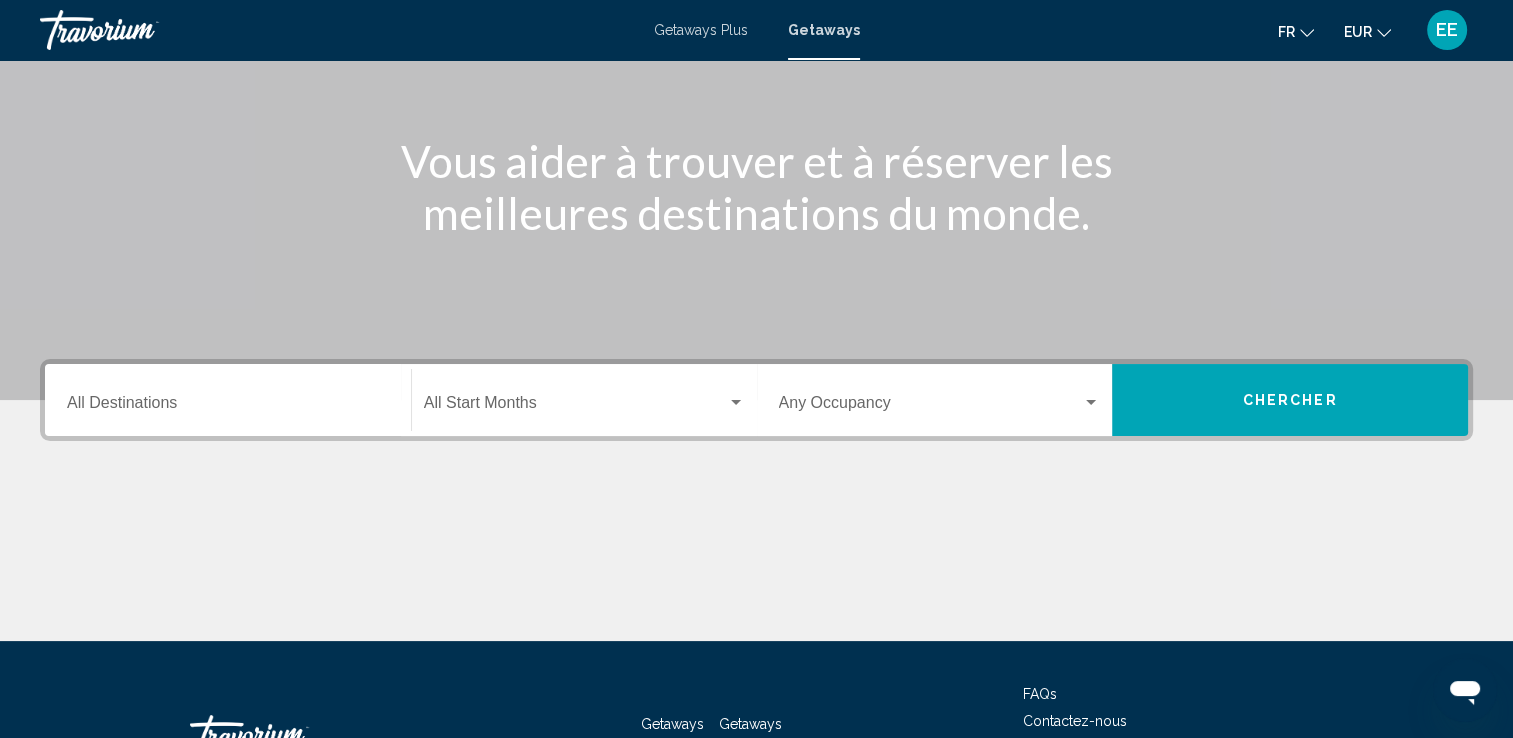 click on "Destination All Destinations" at bounding box center [228, 407] 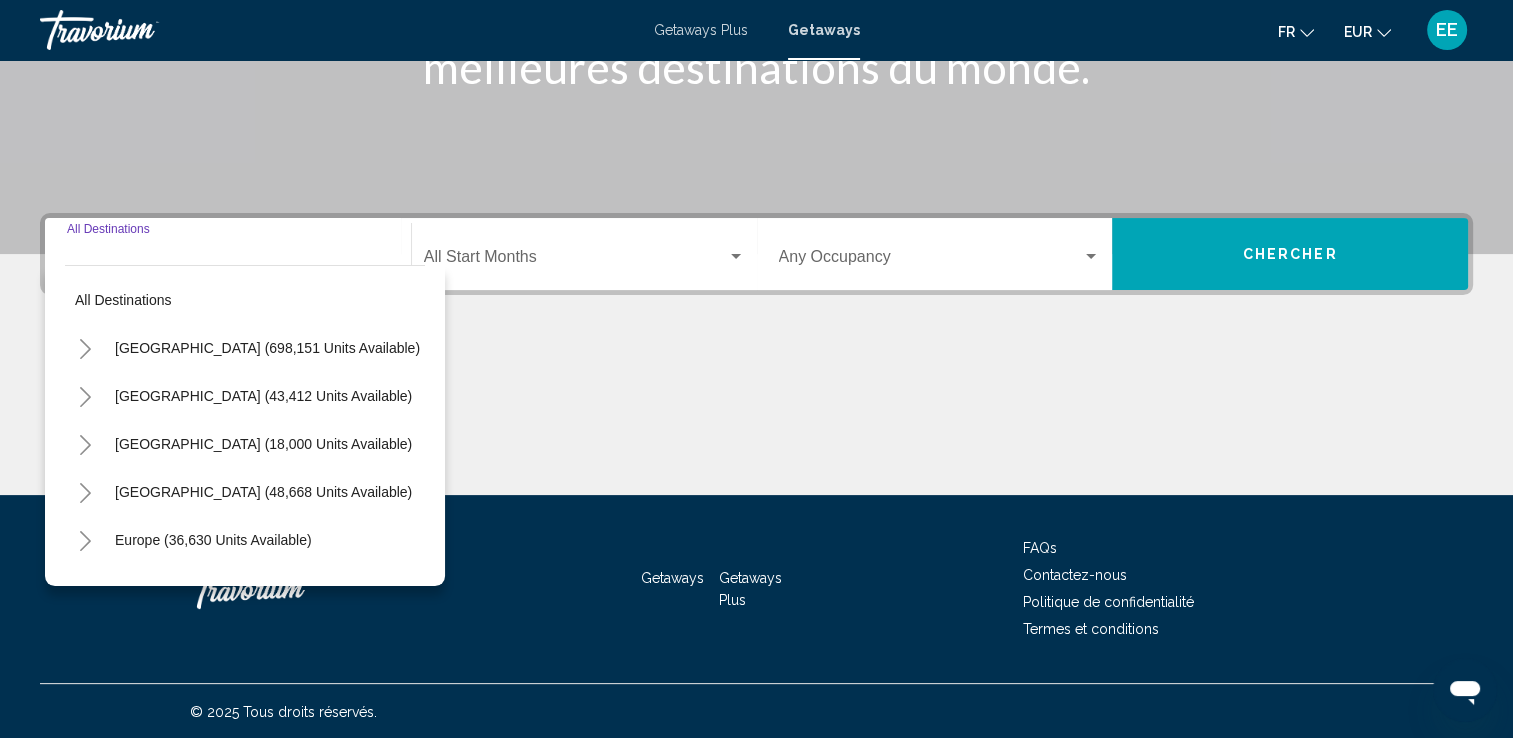 scroll, scrollTop: 347, scrollLeft: 0, axis: vertical 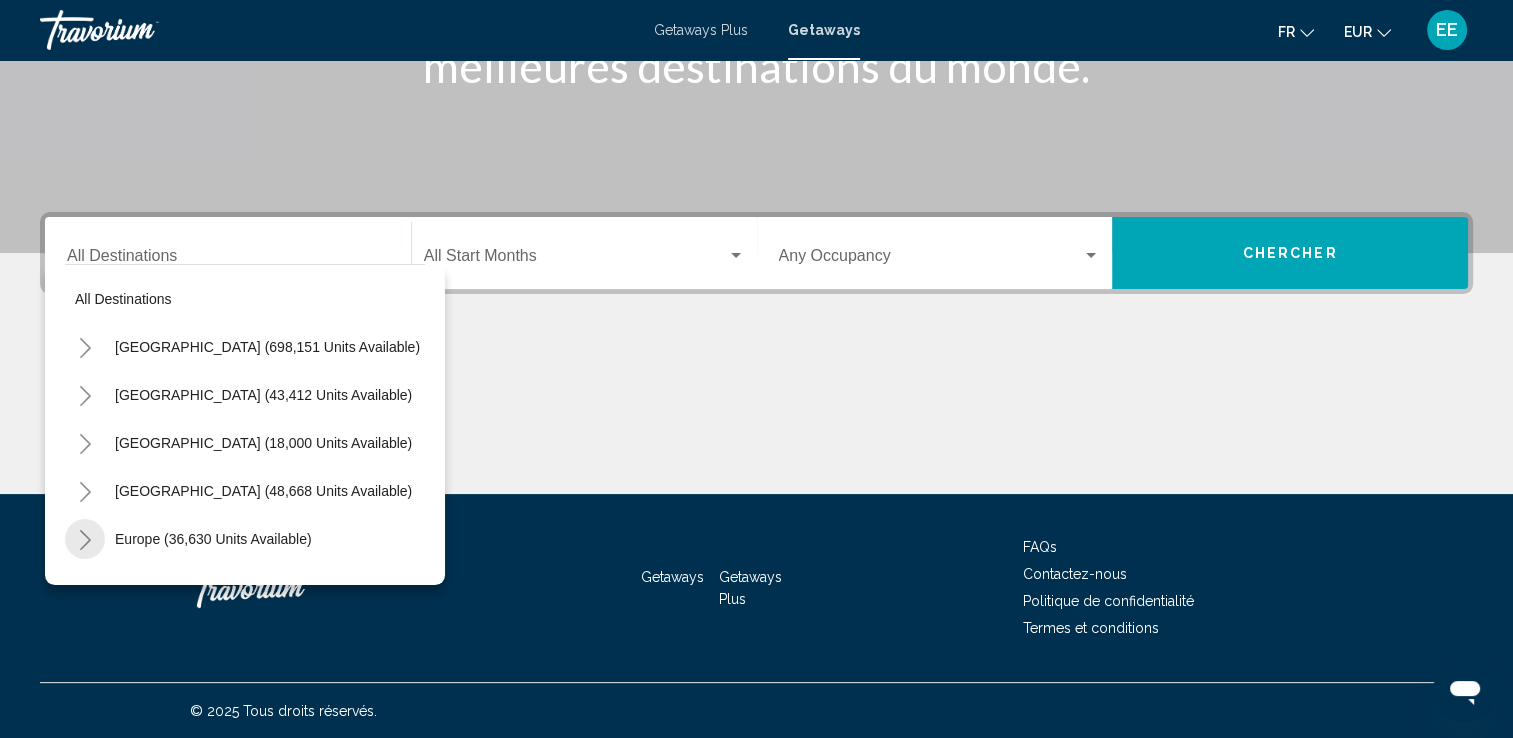 click 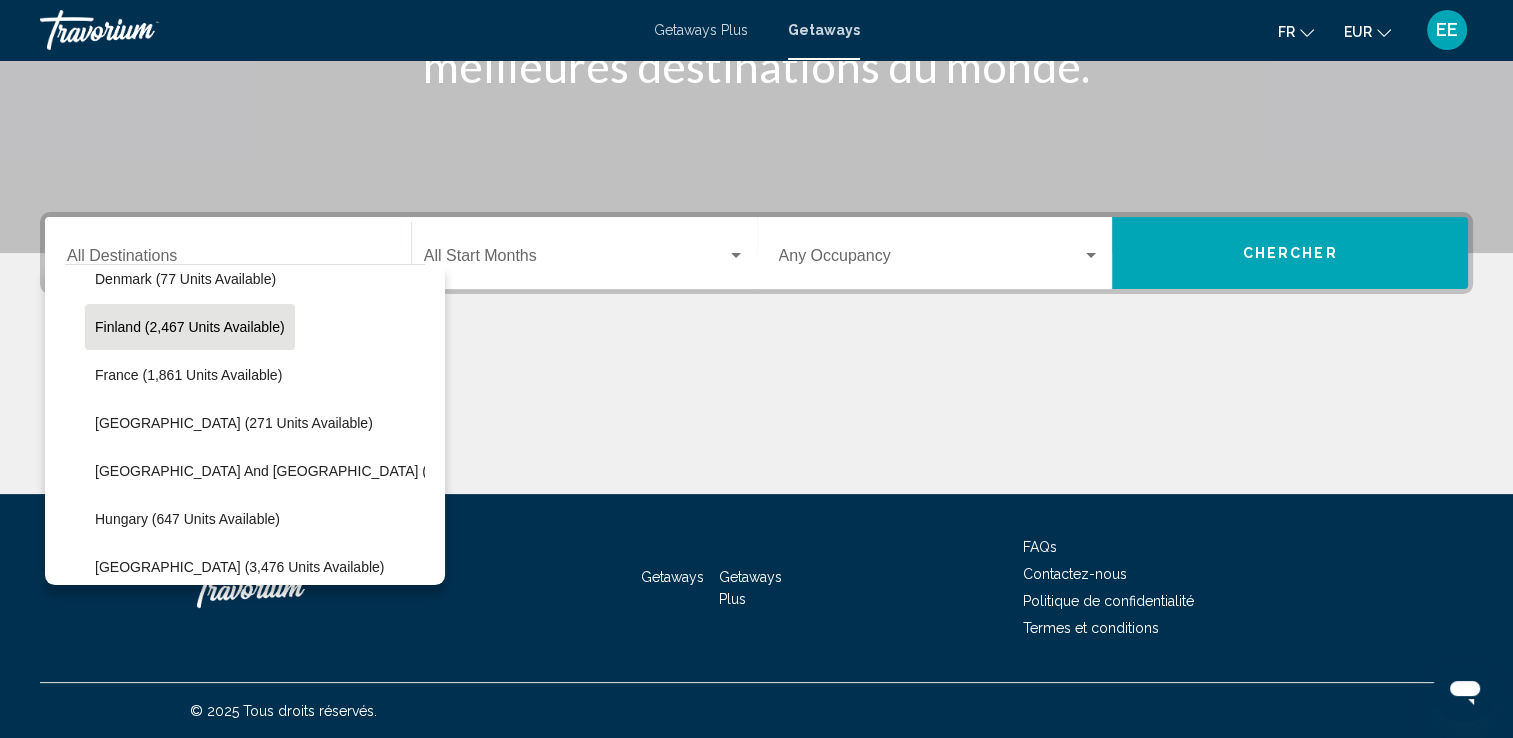 scroll, scrollTop: 600, scrollLeft: 0, axis: vertical 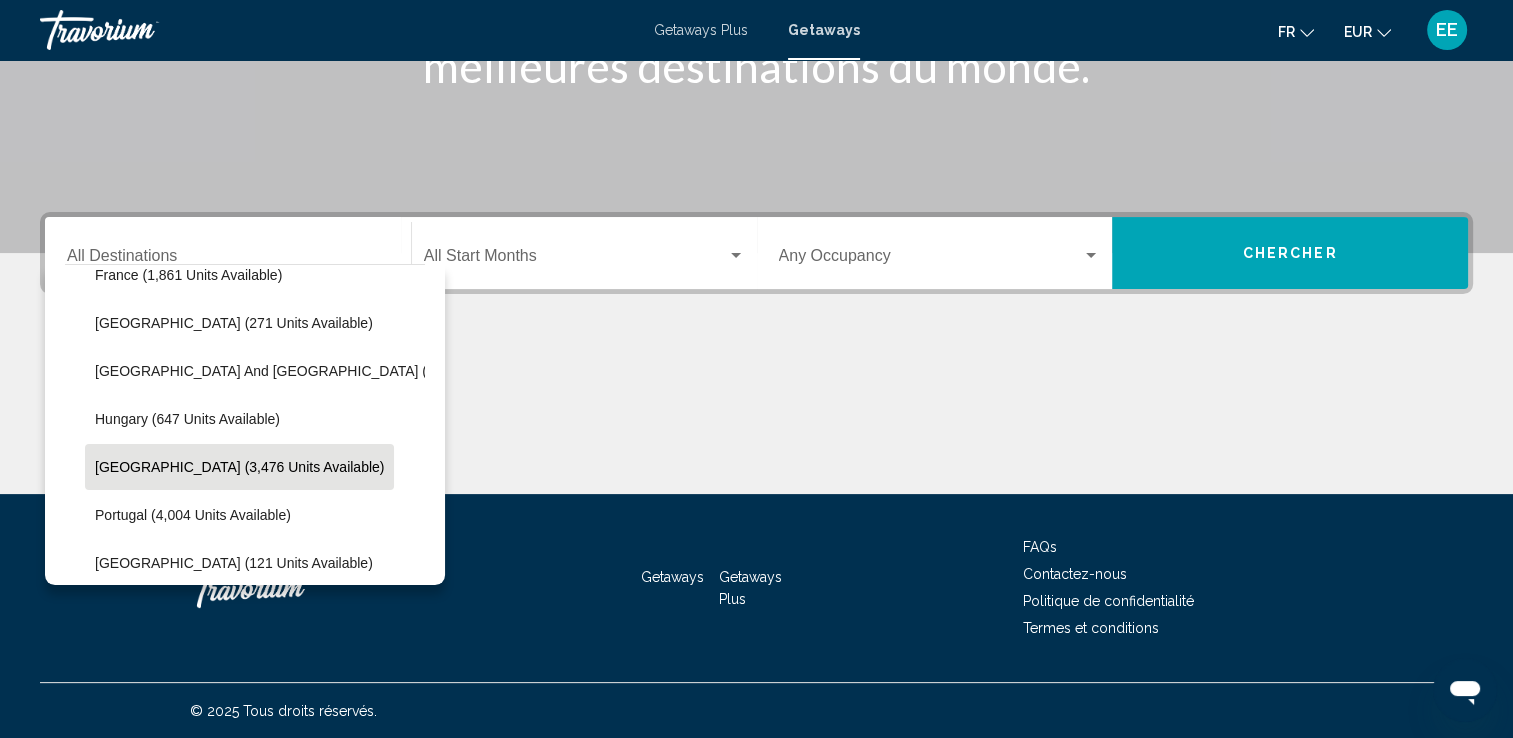drag, startPoint x: 101, startPoint y: 477, endPoint x: 316, endPoint y: 394, distance: 230.46475 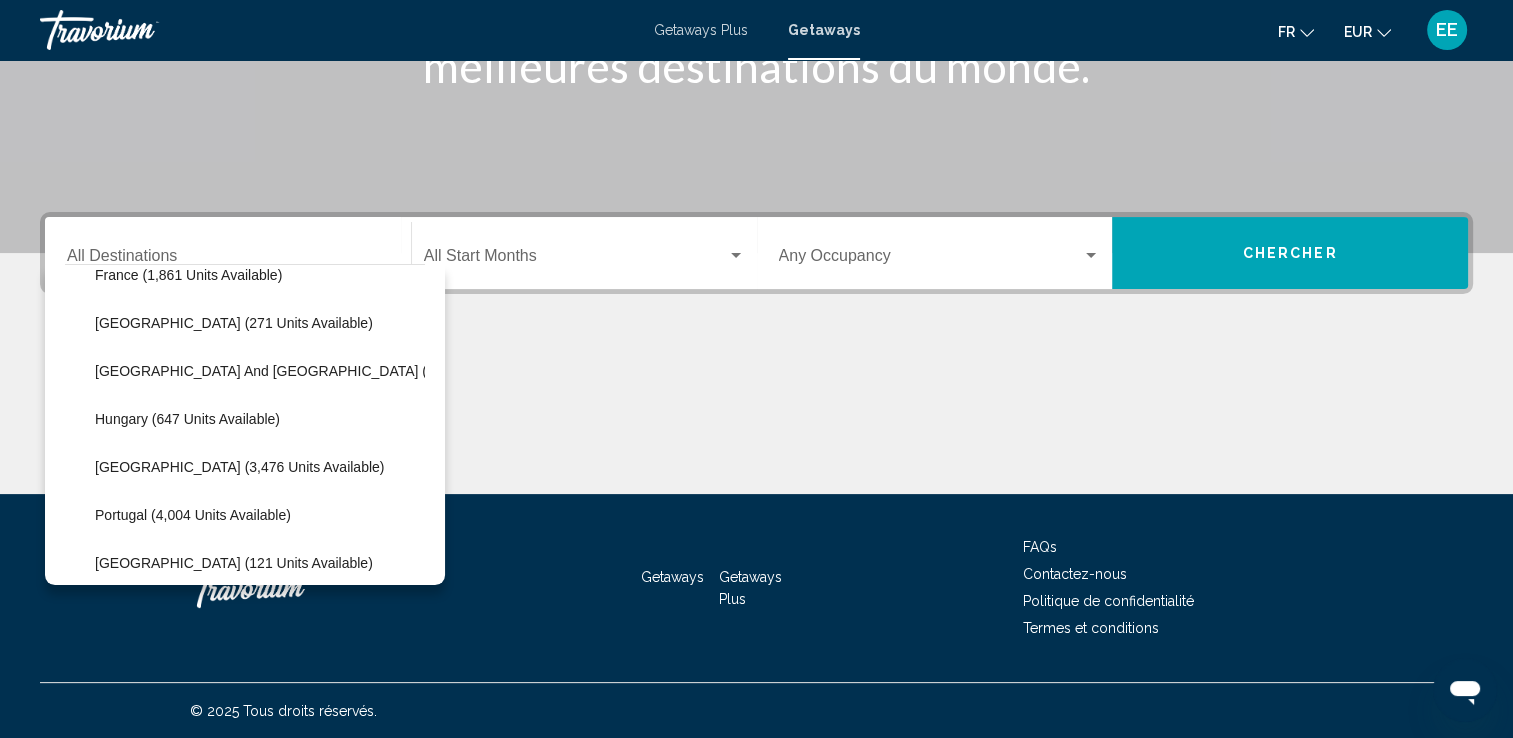 type on "**********" 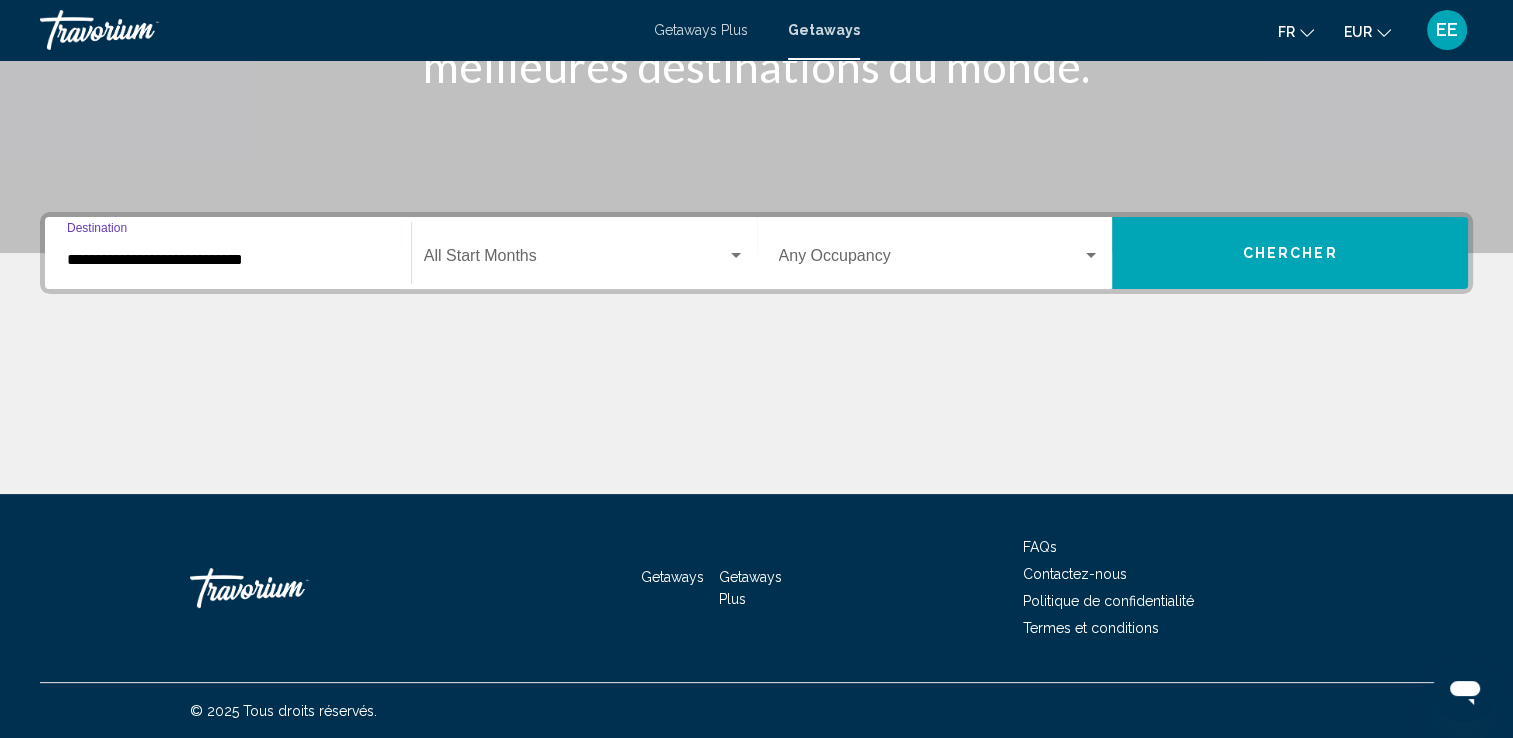 click on "Start Month All Start Months" 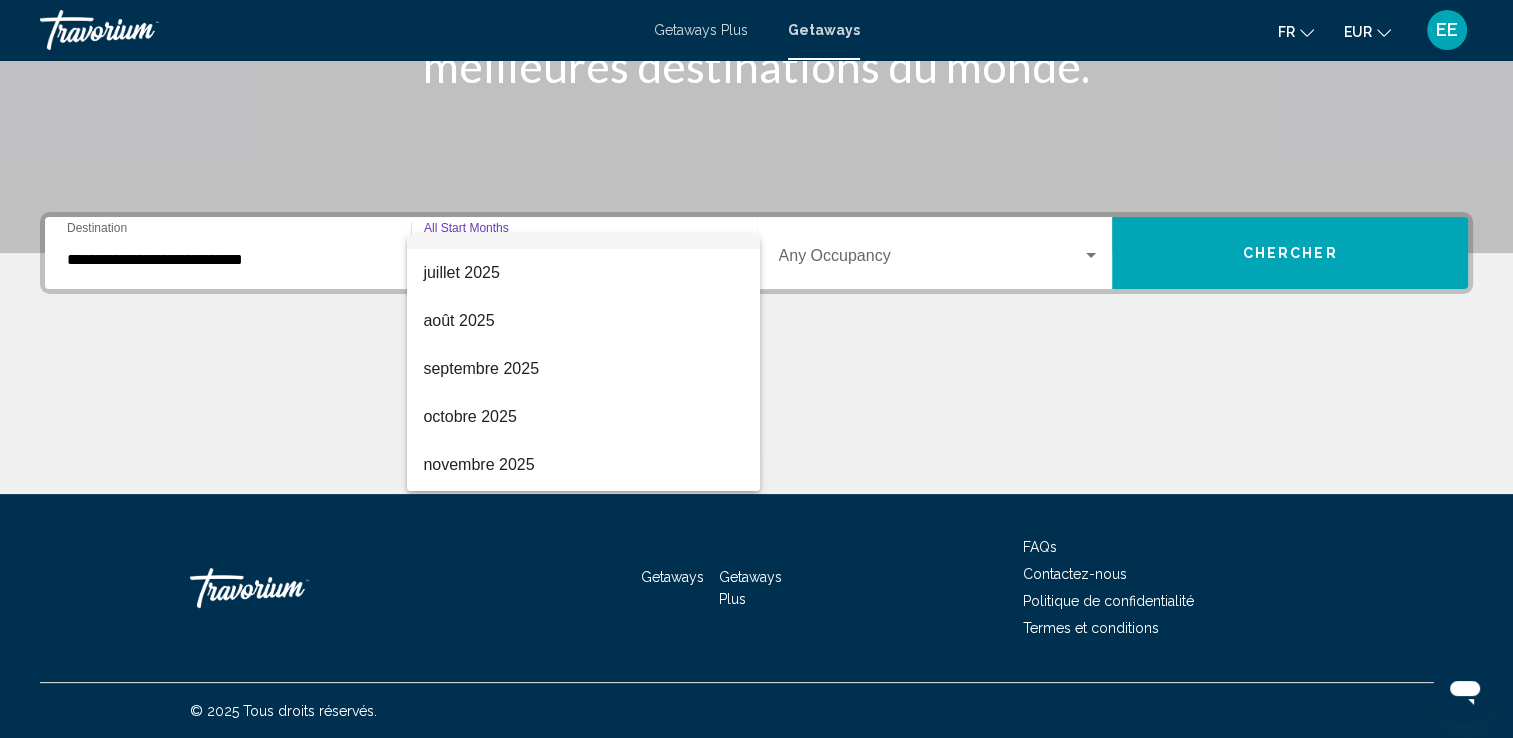 scroll, scrollTop: 0, scrollLeft: 0, axis: both 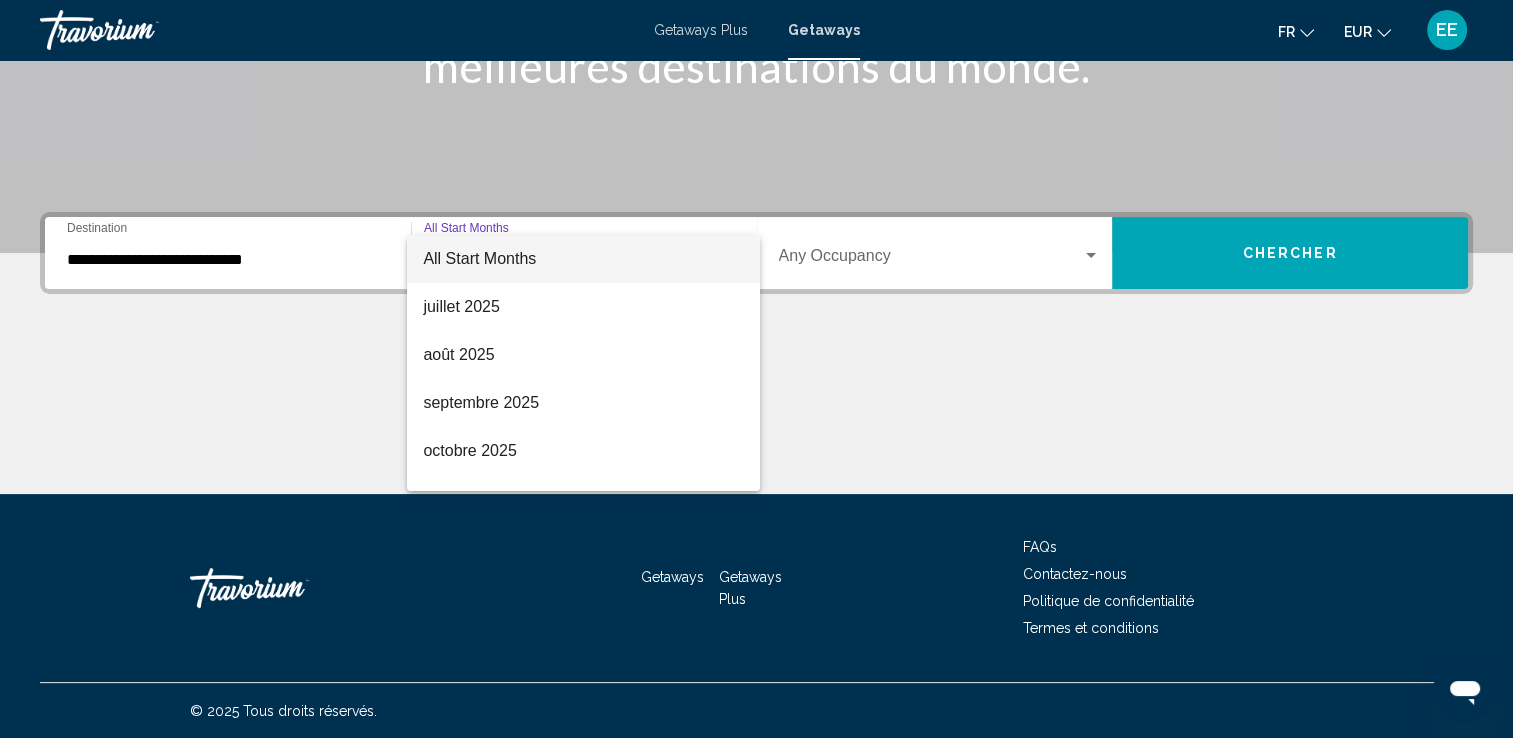 click at bounding box center [756, 369] 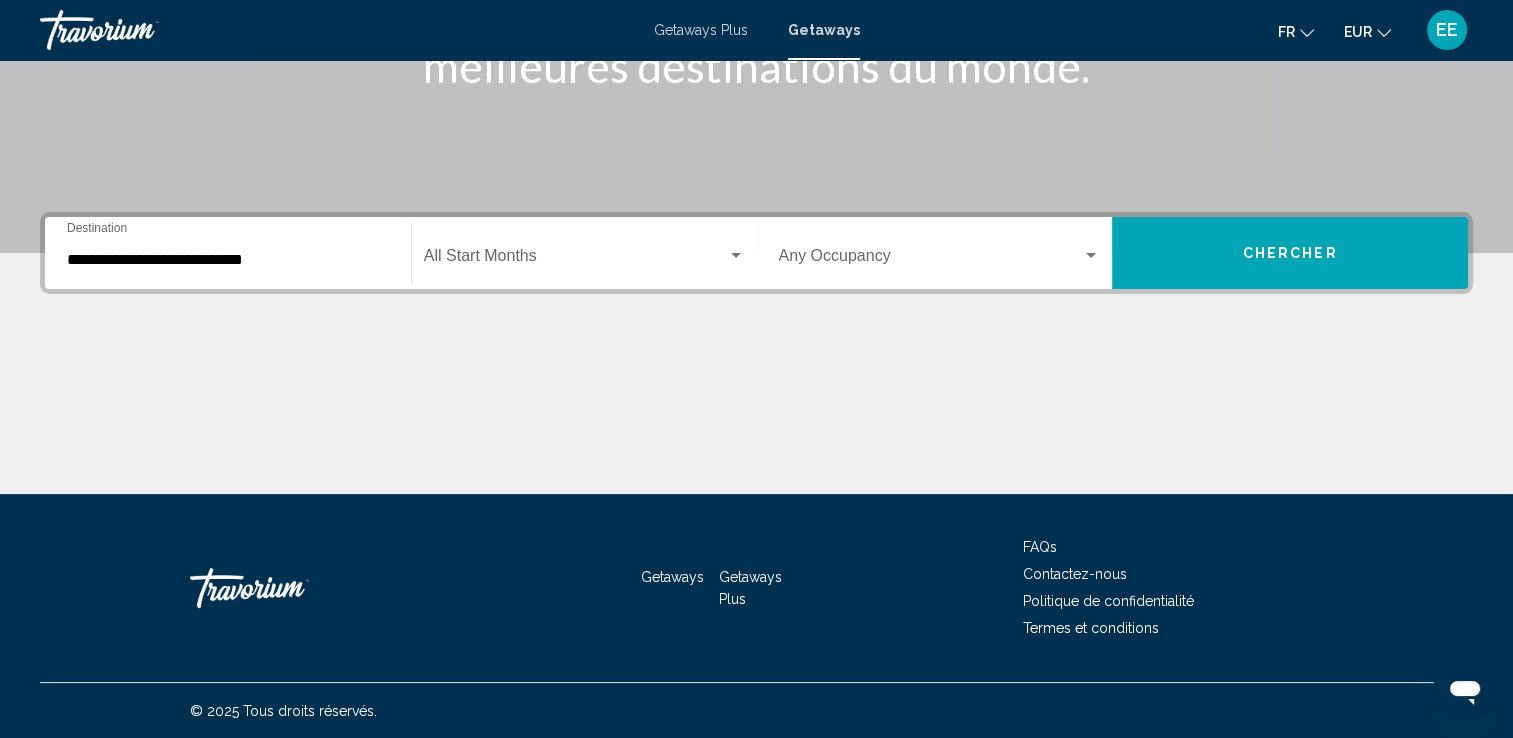 click at bounding box center [931, 260] 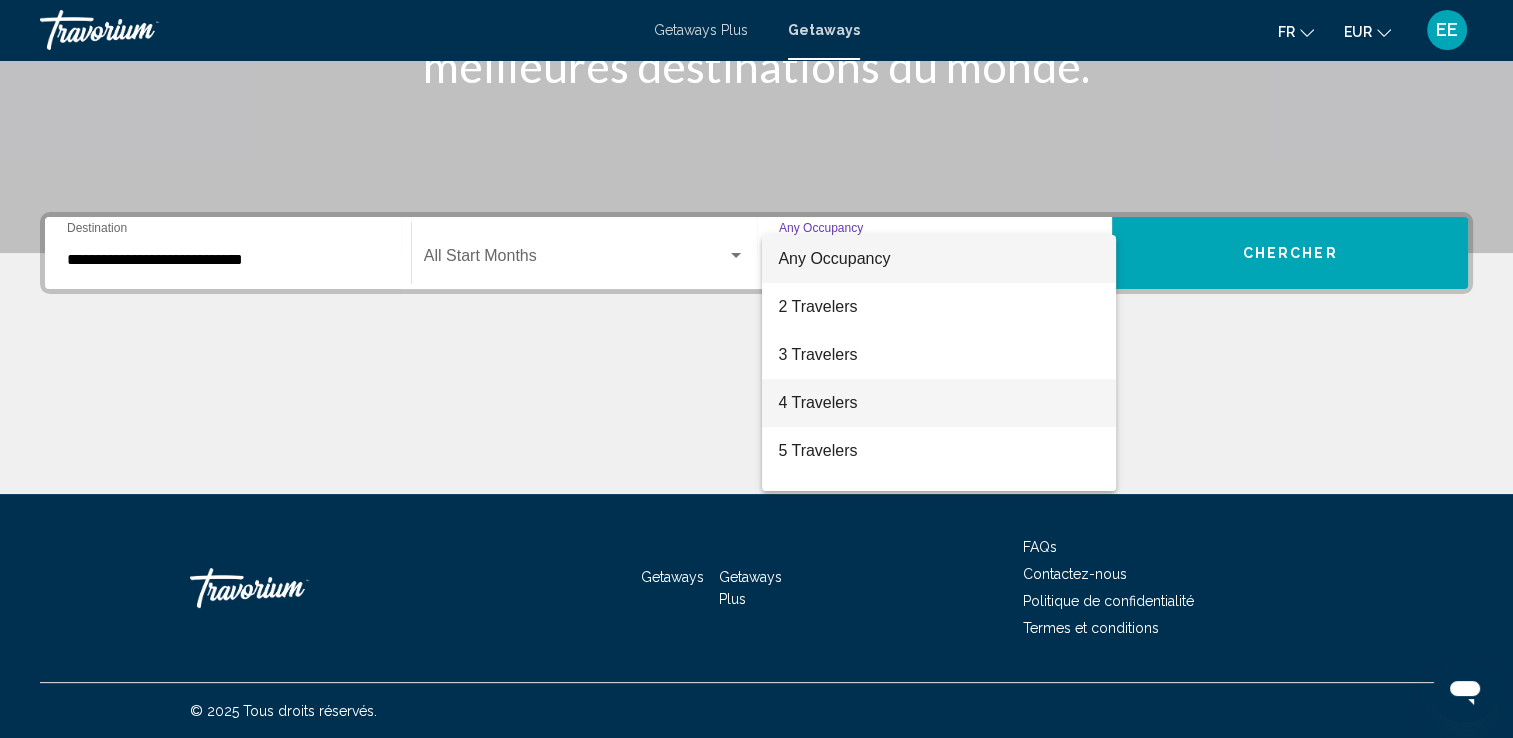 click on "4 Travelers" at bounding box center [939, 403] 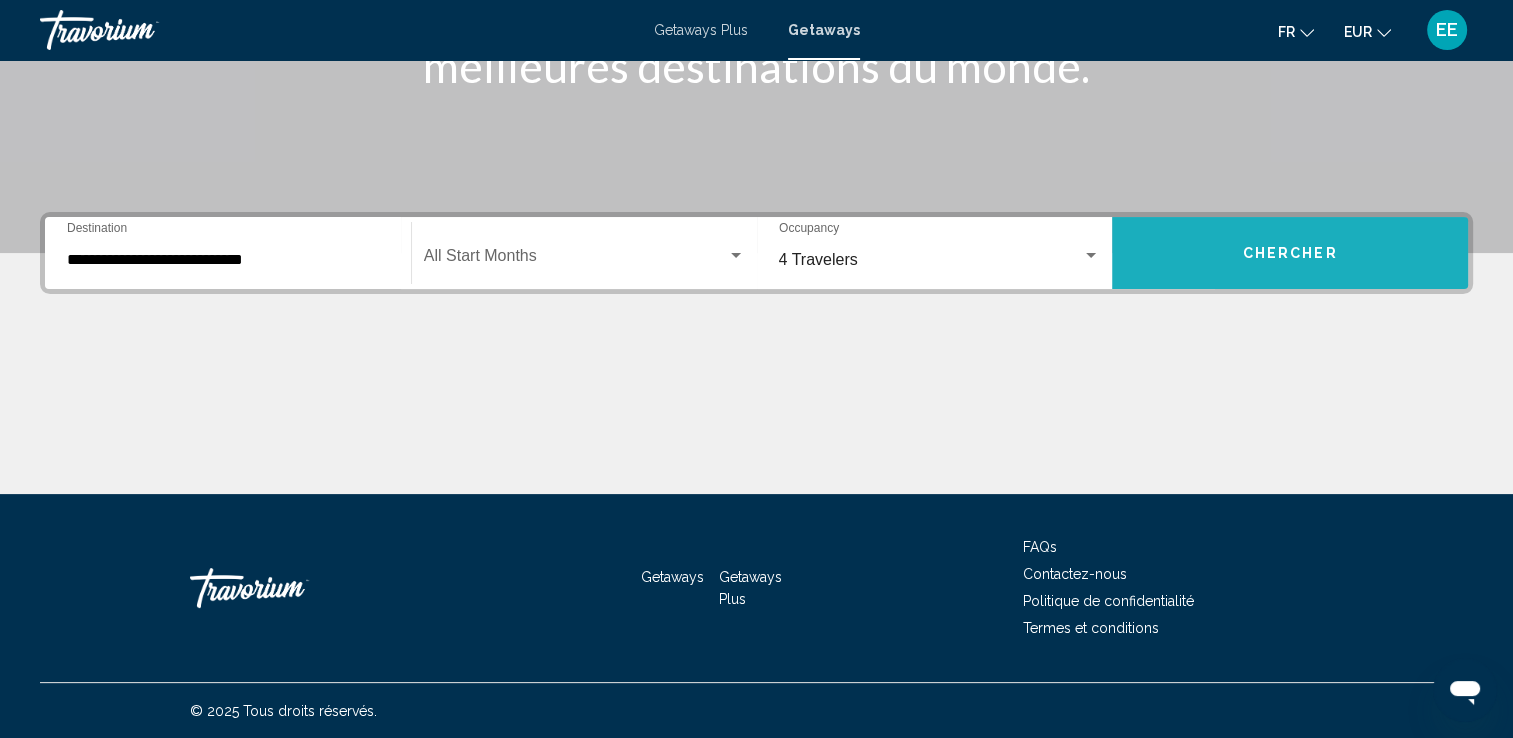 click on "Chercher" at bounding box center (1290, 253) 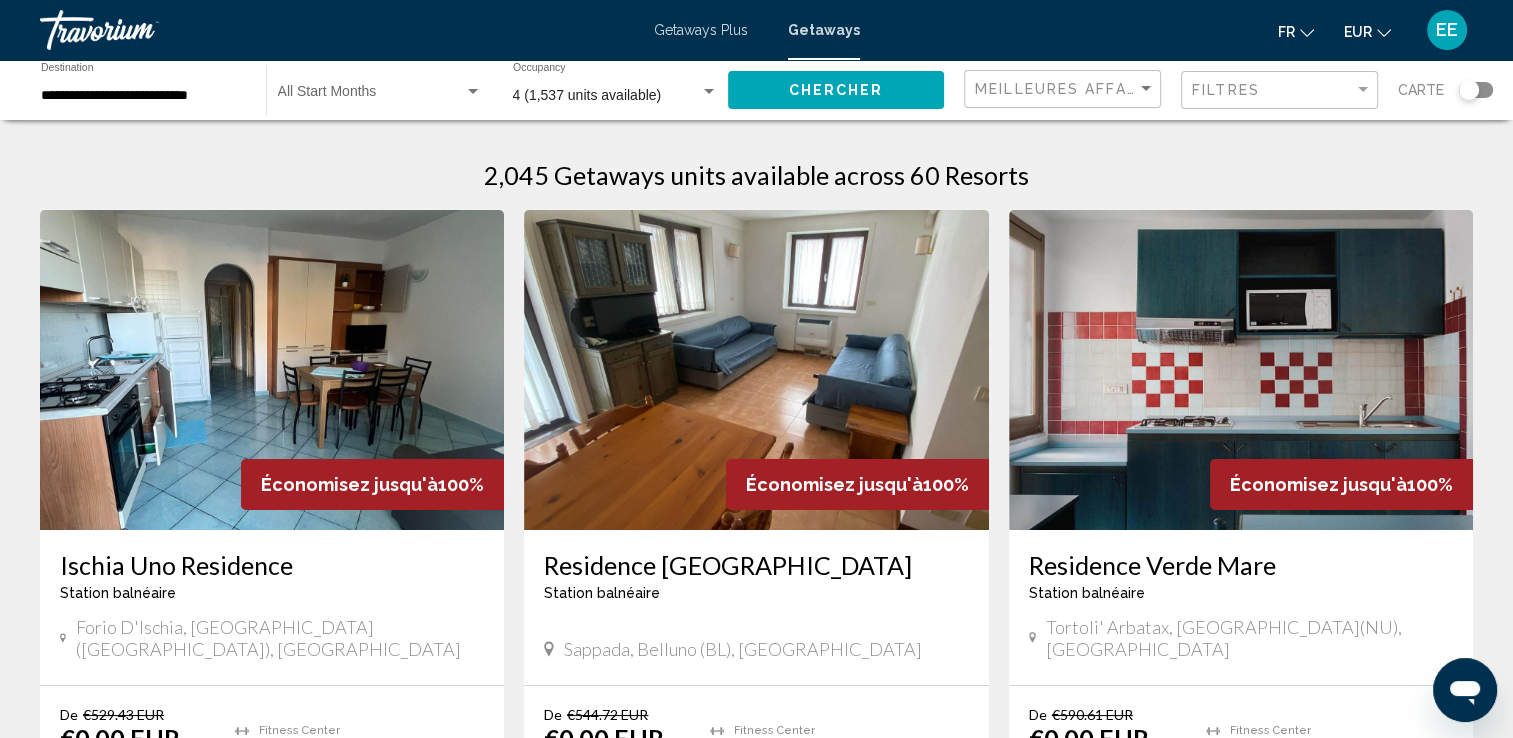 click 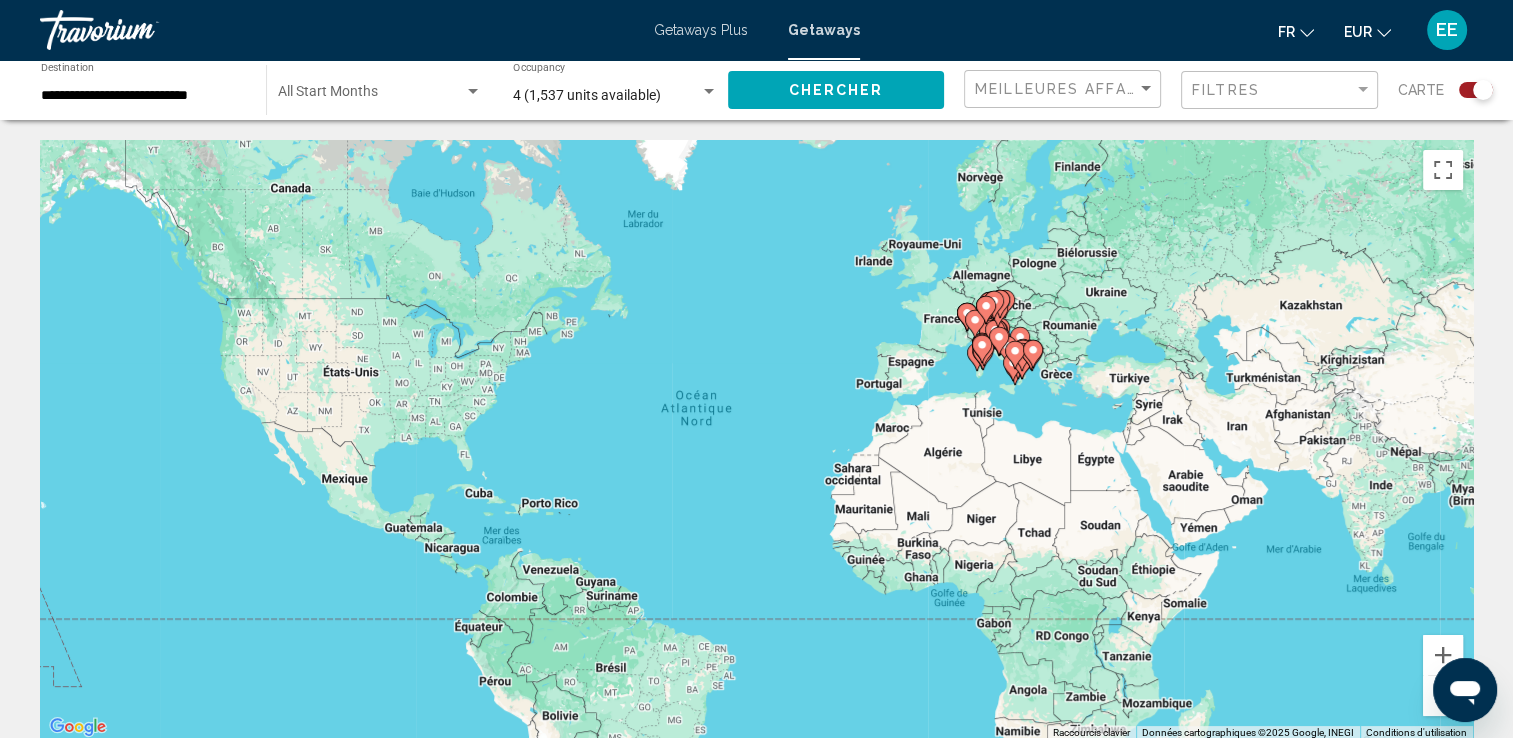 click on "Pour naviguer, appuyez sur les touches fléchées. Pour activer le glissement avec le clavier, appuyez sur Alt+Entrée. Une fois ce mode activé, utilisez les touches fléchées pour déplacer le repère. Pour valider le déplacement, appuyez sur Entrée. Pour annuler, appuyez sur Échap." at bounding box center (756, 440) 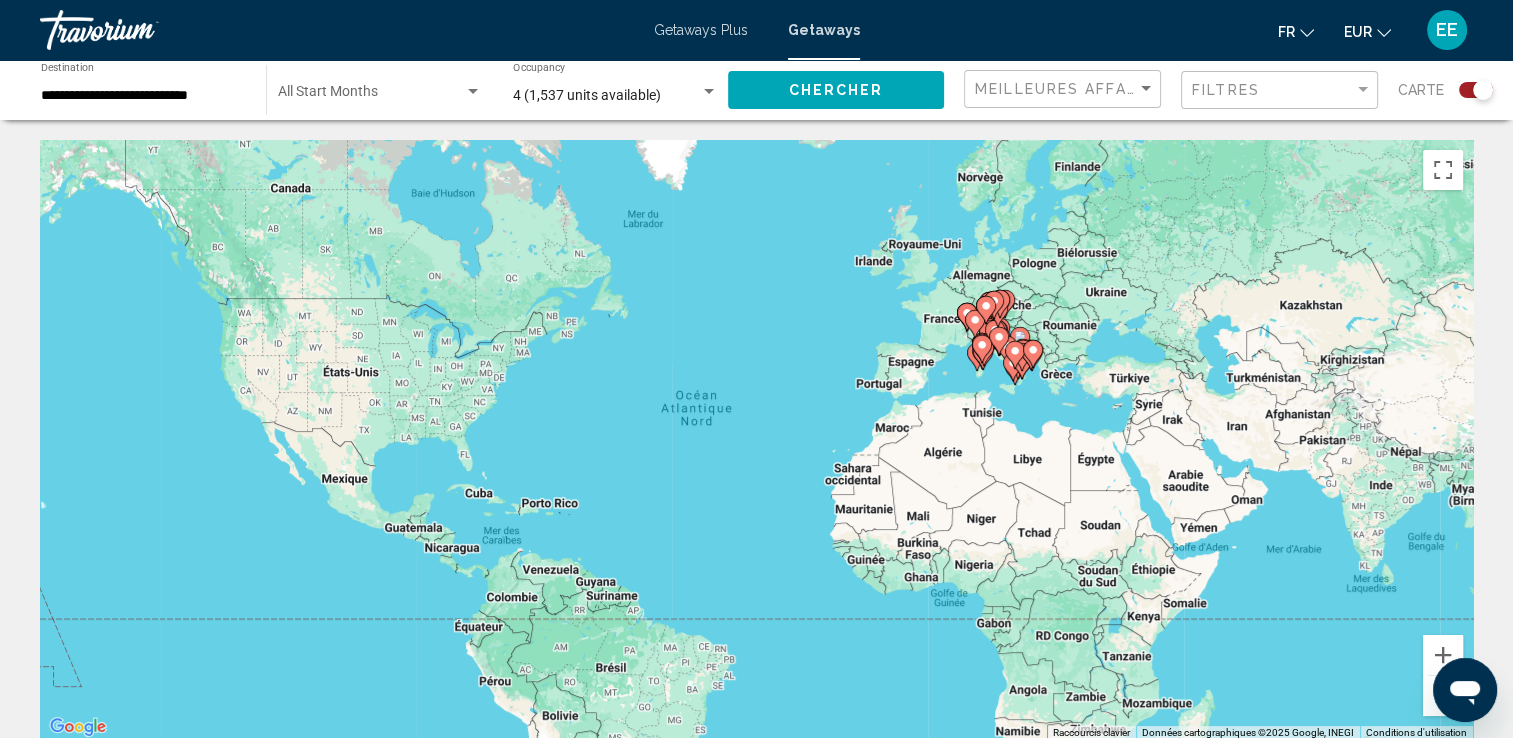 click on "Pour naviguer, appuyez sur les touches fléchées. Pour activer le glissement avec le clavier, appuyez sur Alt+Entrée. Une fois ce mode activé, utilisez les touches fléchées pour déplacer le repère. Pour valider le déplacement, appuyez sur Entrée. Pour annuler, appuyez sur Échap." at bounding box center [756, 440] 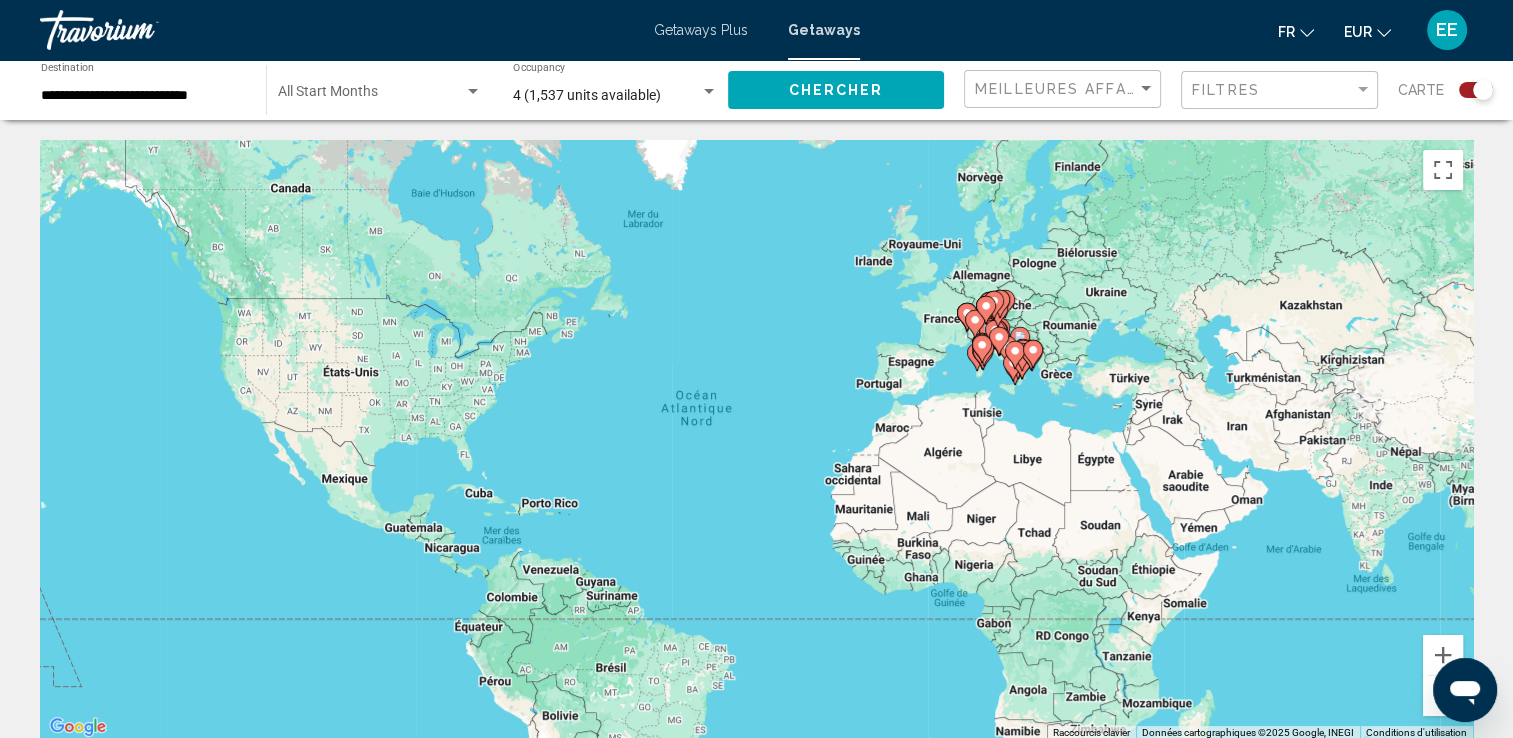 click on "Pour naviguer, appuyez sur les touches fléchées. Pour activer le glissement avec le clavier, appuyez sur Alt+Entrée. Une fois ce mode activé, utilisez les touches fléchées pour déplacer le repère. Pour valider le déplacement, appuyez sur Entrée. Pour annuler, appuyez sur Échap." at bounding box center [756, 440] 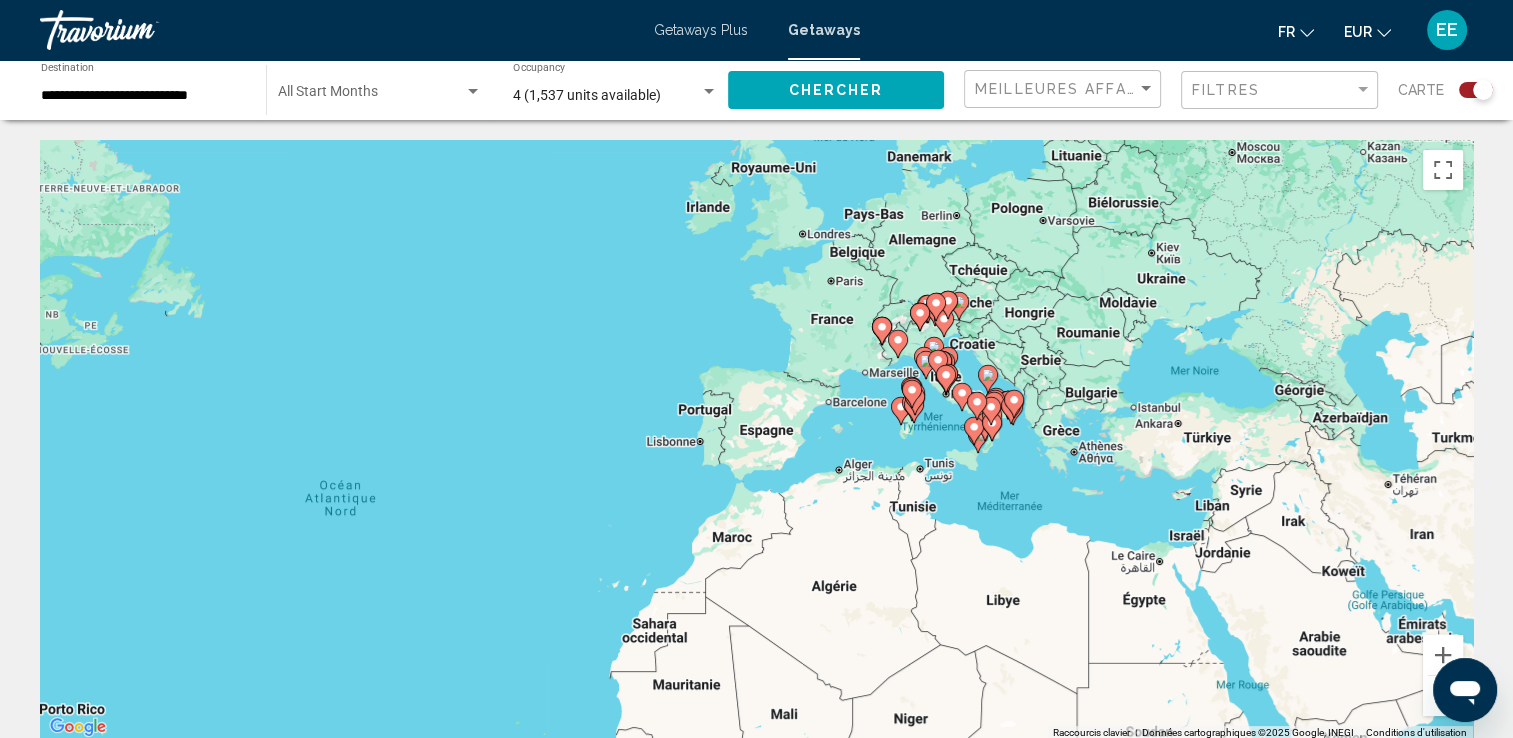 click on "Pour naviguer, appuyez sur les touches fléchées. Pour activer le glissement avec le clavier, appuyez sur Alt+Entrée. Une fois ce mode activé, utilisez les touches fléchées pour déplacer le repère. Pour valider le déplacement, appuyez sur Entrée. Pour annuler, appuyez sur Échap." at bounding box center [756, 440] 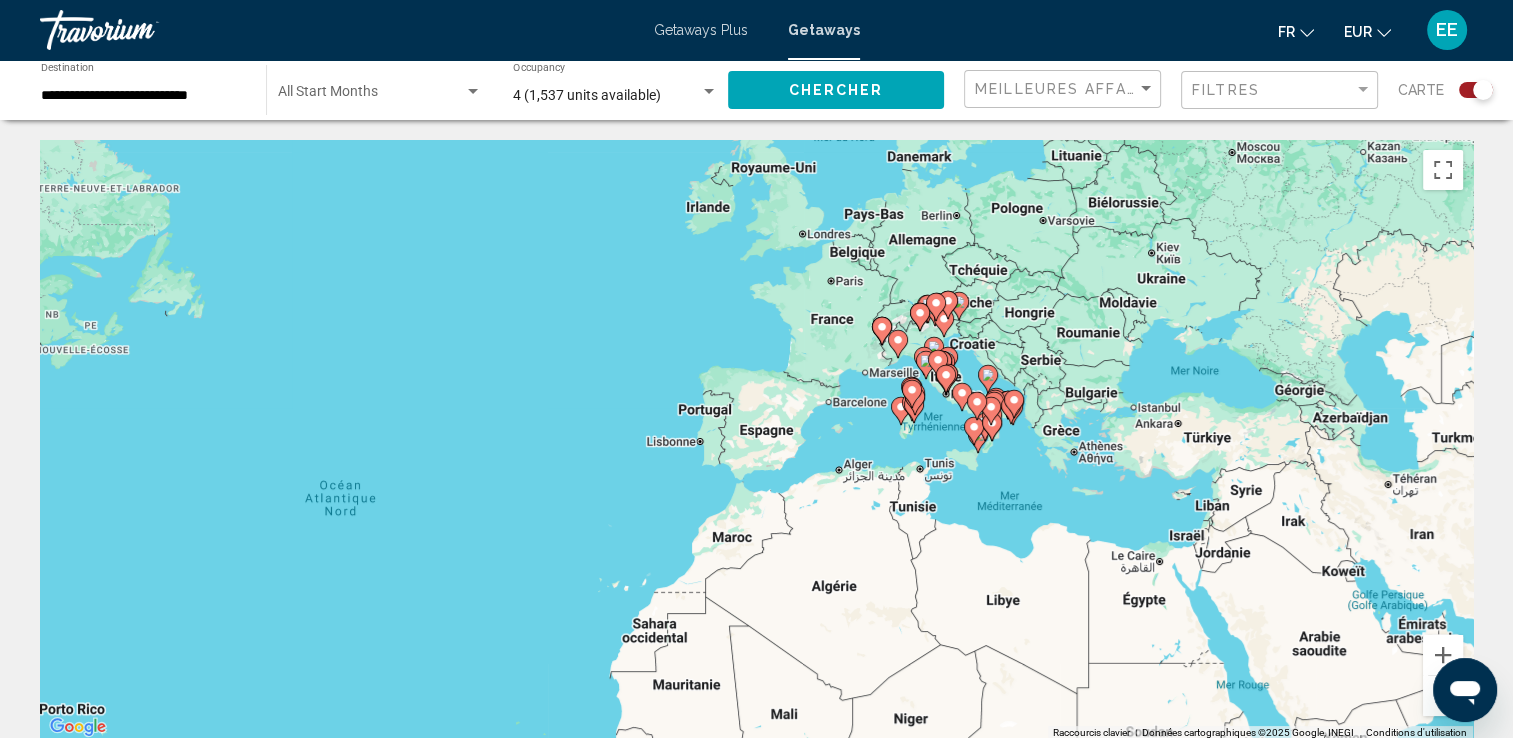 click on "Pour naviguer, appuyez sur les touches fléchées. Pour activer le glissement avec le clavier, appuyez sur Alt+Entrée. Une fois ce mode activé, utilisez les touches fléchées pour déplacer le repère. Pour valider le déplacement, appuyez sur Entrée. Pour annuler, appuyez sur Échap." at bounding box center [756, 440] 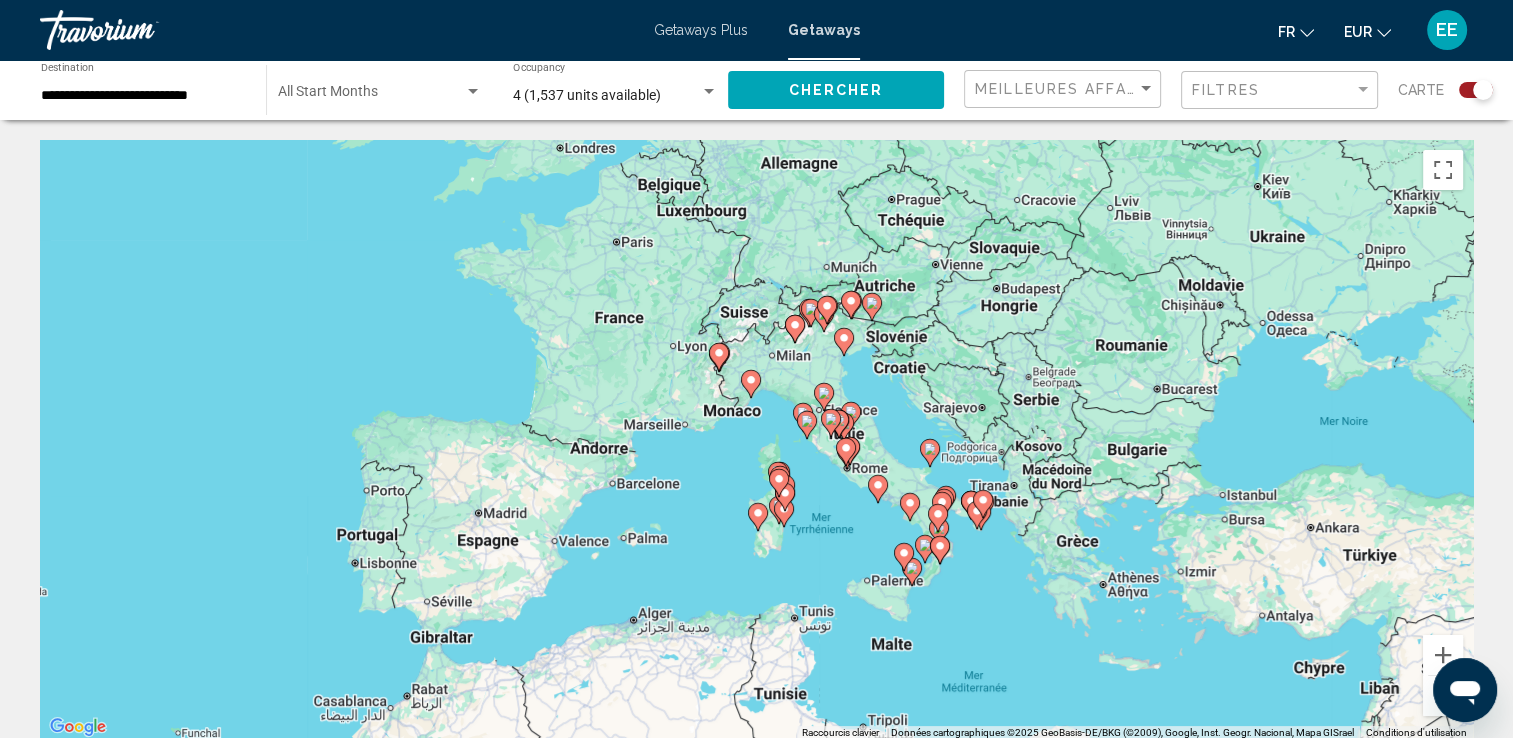 drag, startPoint x: 996, startPoint y: 385, endPoint x: 1038, endPoint y: 374, distance: 43.416588 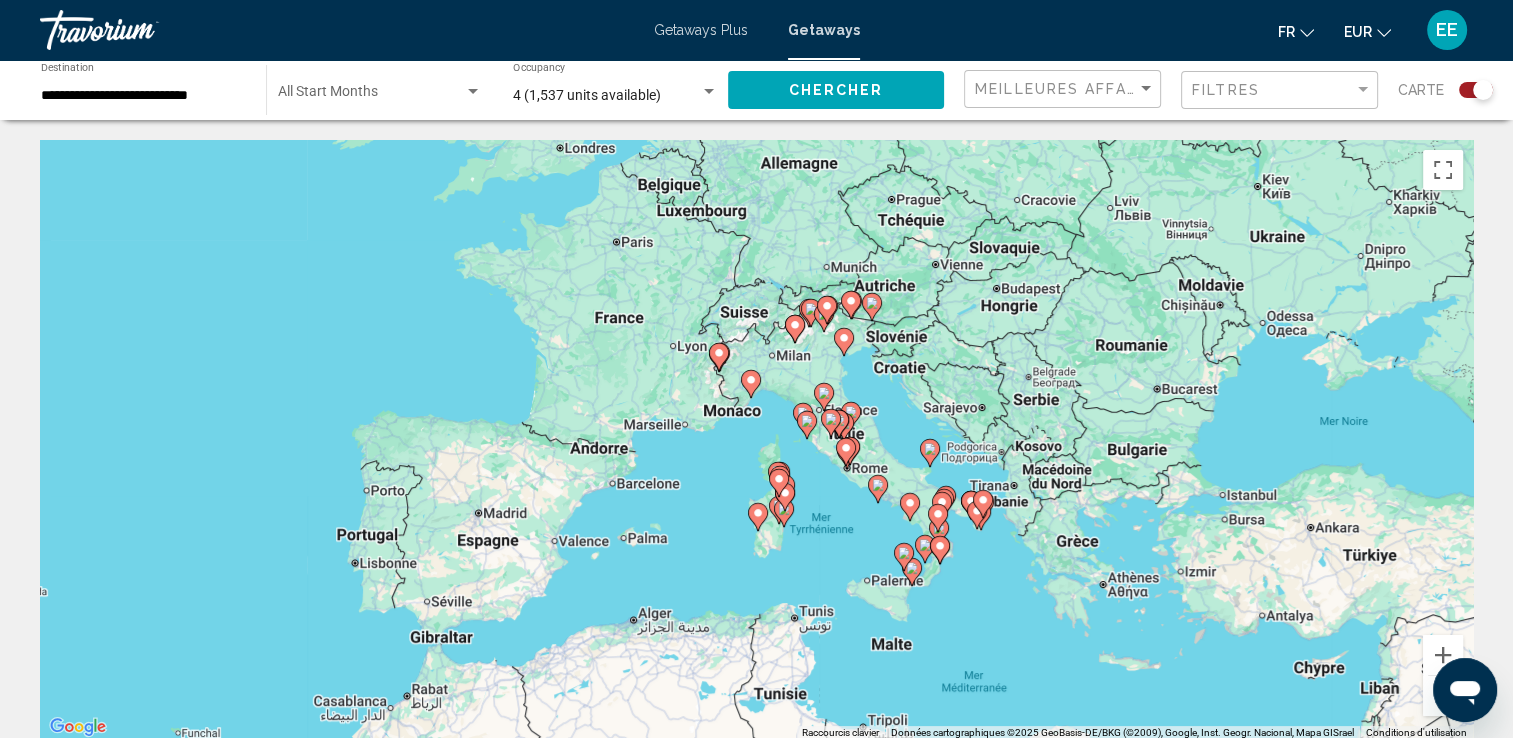click on "Pour naviguer, appuyez sur les touches fléchées. Pour activer le glissement avec le clavier, appuyez sur Alt+Entrée. Une fois ce mode activé, utilisez les touches fléchées pour déplacer le repère. Pour valider le déplacement, appuyez sur Entrée. Pour annuler, appuyez sur Échap." at bounding box center [756, 440] 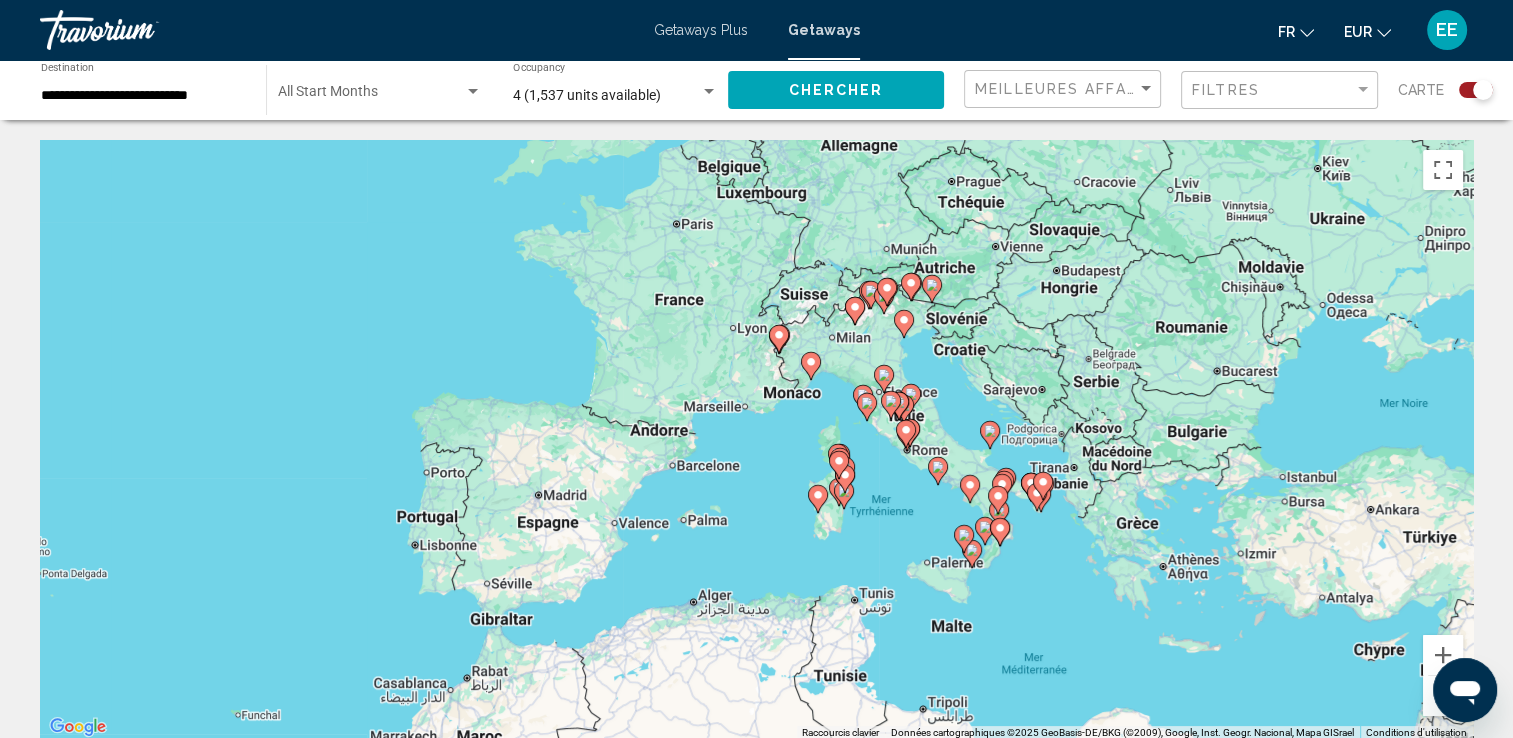 click on "Pour naviguer, appuyez sur les touches fléchées. Pour activer le glissement avec le clavier, appuyez sur Alt+Entrée. Une fois ce mode activé, utilisez les touches fléchées pour déplacer le repère. Pour valider le déplacement, appuyez sur Entrée. Pour annuler, appuyez sur Échap." at bounding box center (756, 440) 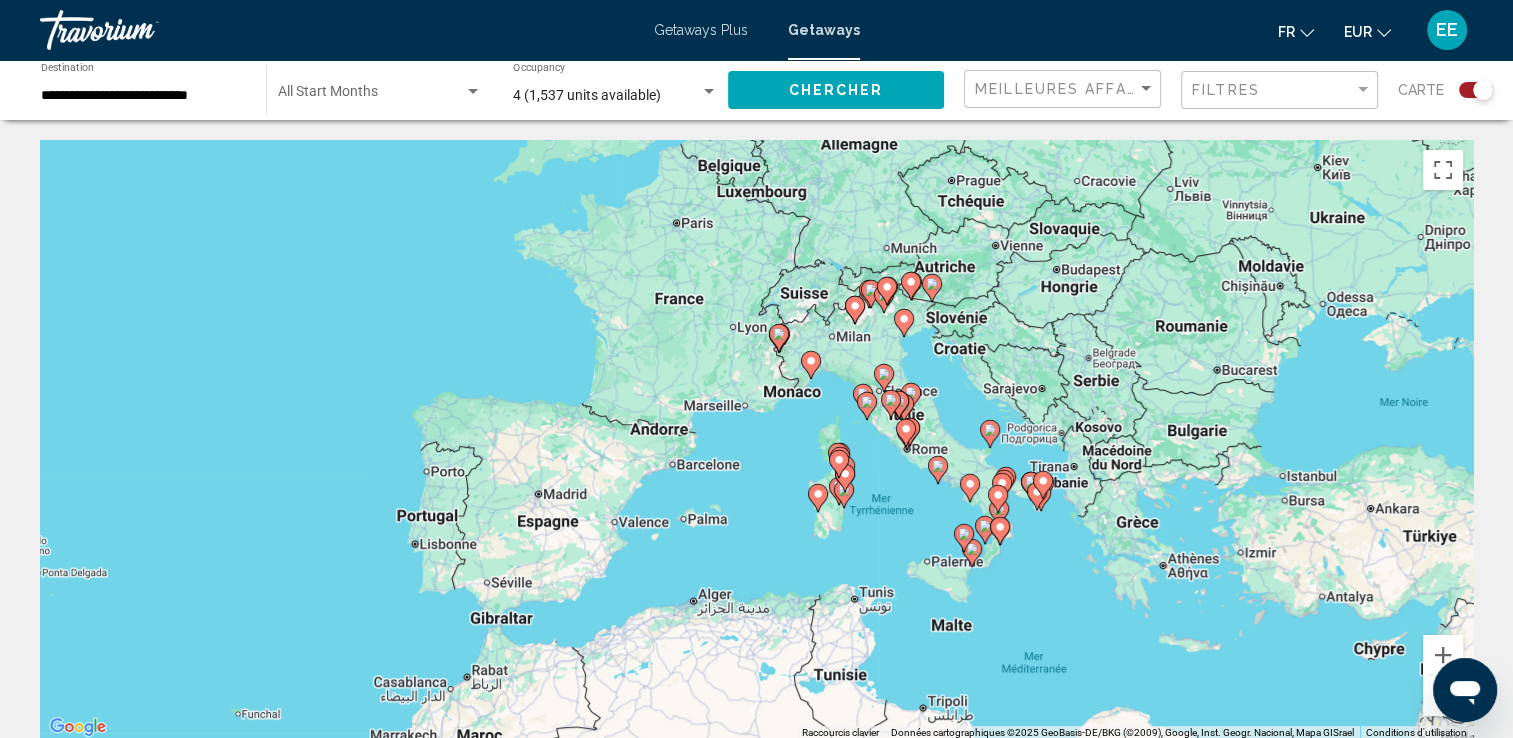 click on "Pour naviguer, appuyez sur les touches fléchées. Pour activer le glissement avec le clavier, appuyez sur Alt+Entrée. Une fois ce mode activé, utilisez les touches fléchées pour déplacer le repère. Pour valider le déplacement, appuyez sur Entrée. Pour annuler, appuyez sur Échap." at bounding box center [756, 440] 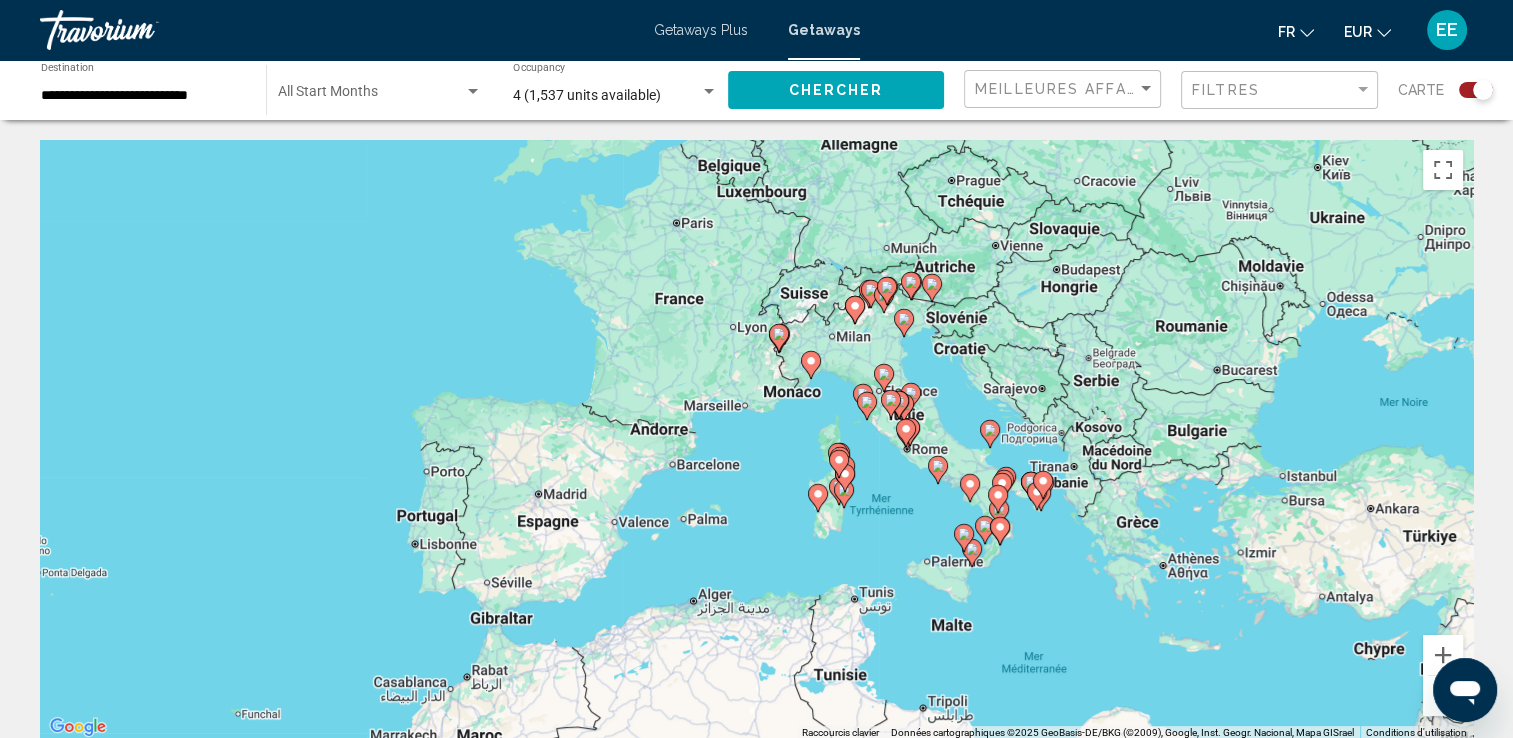 click on "Pour naviguer, appuyez sur les touches fléchées. Pour activer le glissement avec le clavier, appuyez sur Alt+Entrée. Une fois ce mode activé, utilisez les touches fléchées pour déplacer le repère. Pour valider le déplacement, appuyez sur Entrée. Pour annuler, appuyez sur Échap." at bounding box center [756, 440] 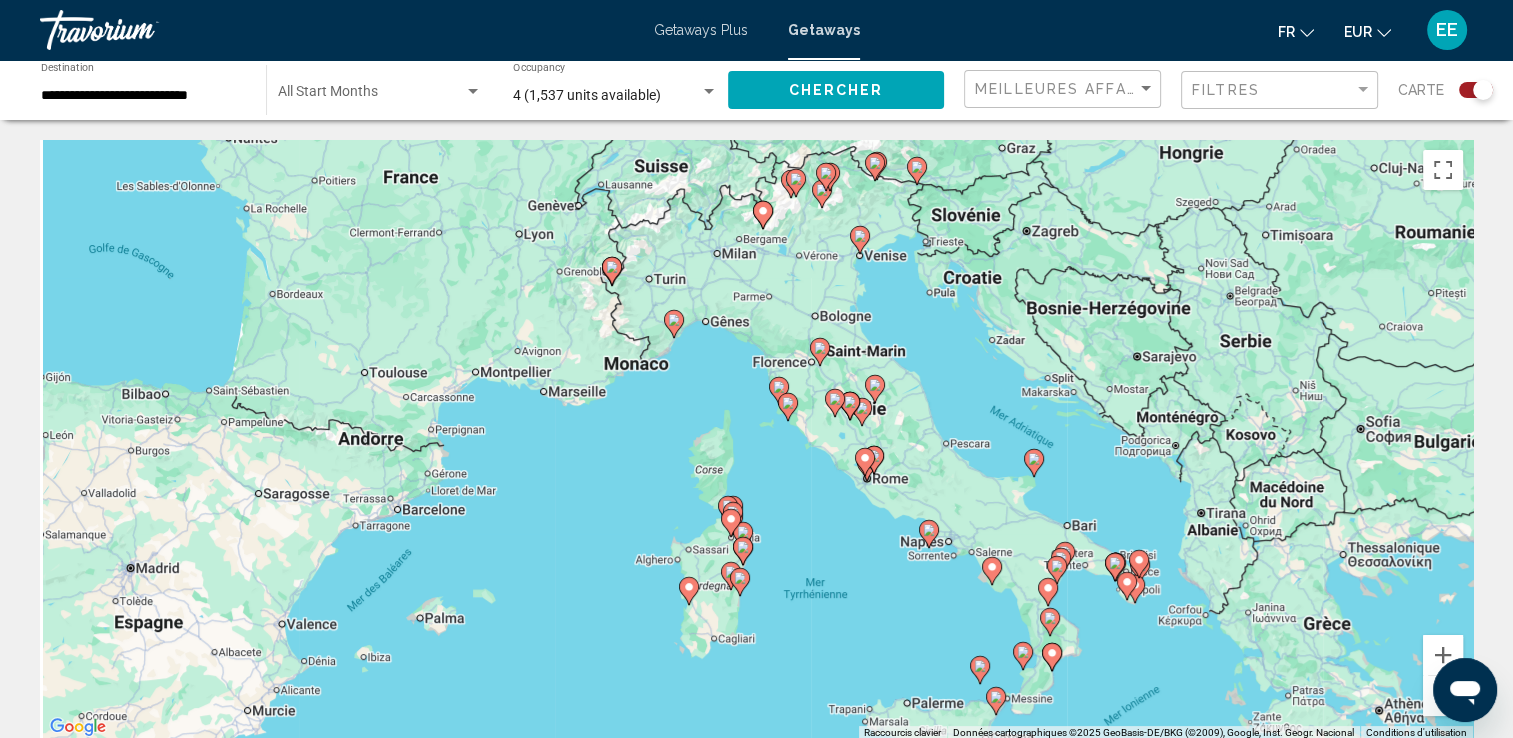 click on "Pour naviguer, appuyez sur les touches fléchées. Pour activer le glissement avec le clavier, appuyez sur Alt+Entrée. Une fois ce mode activé, utilisez les touches fléchées pour déplacer le repère. Pour valider le déplacement, appuyez sur Entrée. Pour annuler, appuyez sur Échap." at bounding box center (756, 440) 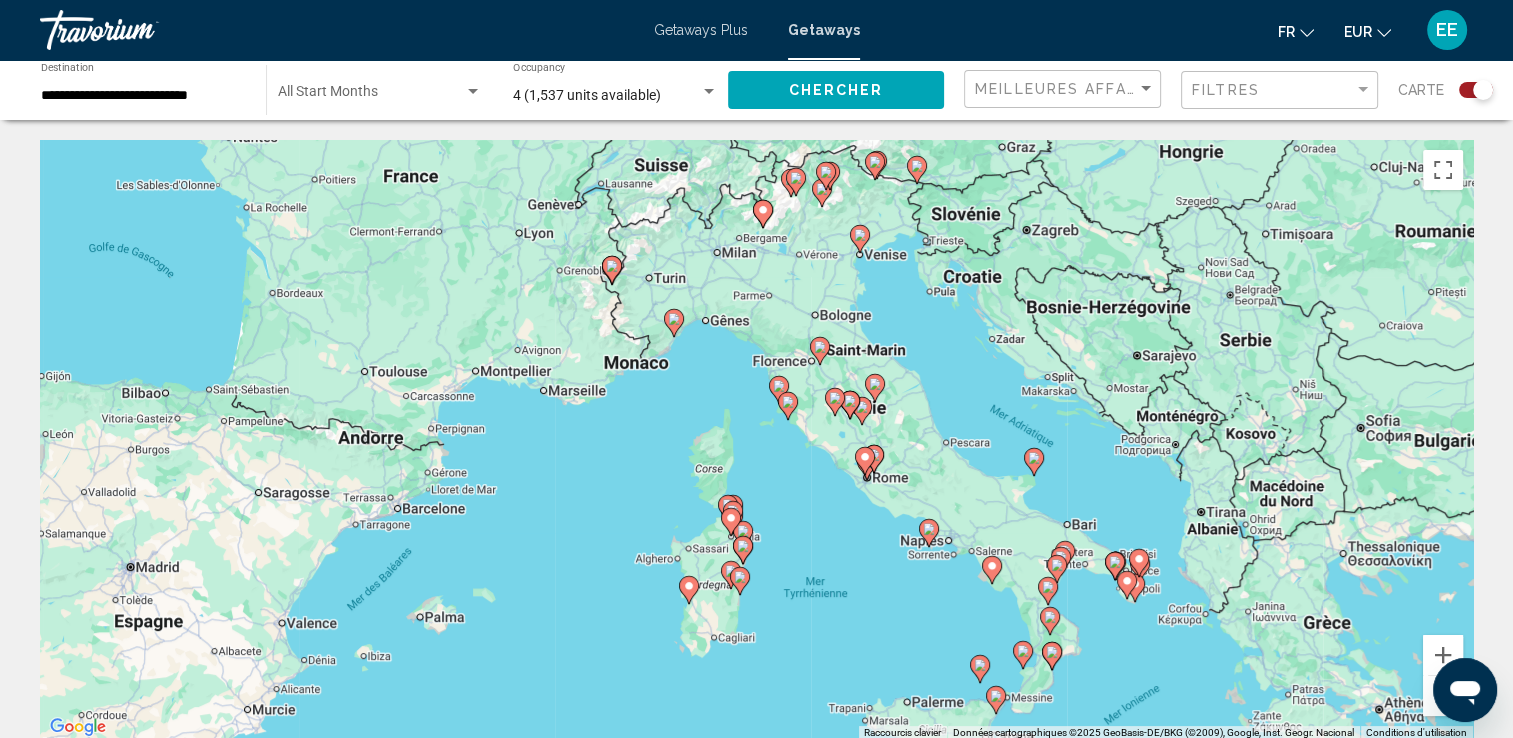 click on "Pour naviguer, appuyez sur les touches fléchées. Pour activer le glissement avec le clavier, appuyez sur Alt+Entrée. Une fois ce mode activé, utilisez les touches fléchées pour déplacer le repère. Pour valider le déplacement, appuyez sur Entrée. Pour annuler, appuyez sur Échap." at bounding box center [756, 440] 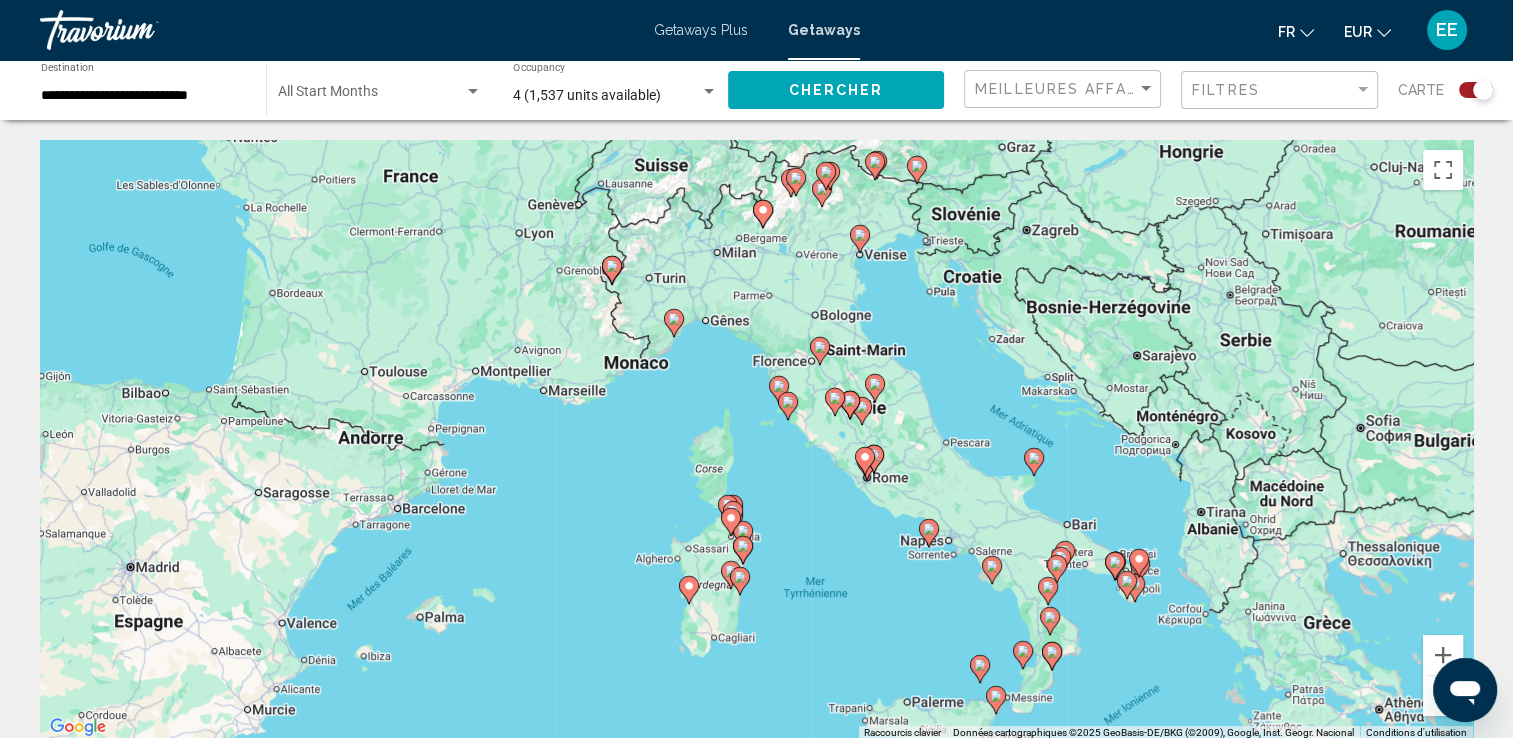 click on "Pour naviguer, appuyez sur les touches fléchées. Pour activer le glissement avec le clavier, appuyez sur Alt+Entrée. Une fois ce mode activé, utilisez les touches fléchées pour déplacer le repère. Pour valider le déplacement, appuyez sur Entrée. Pour annuler, appuyez sur Échap." at bounding box center [756, 440] 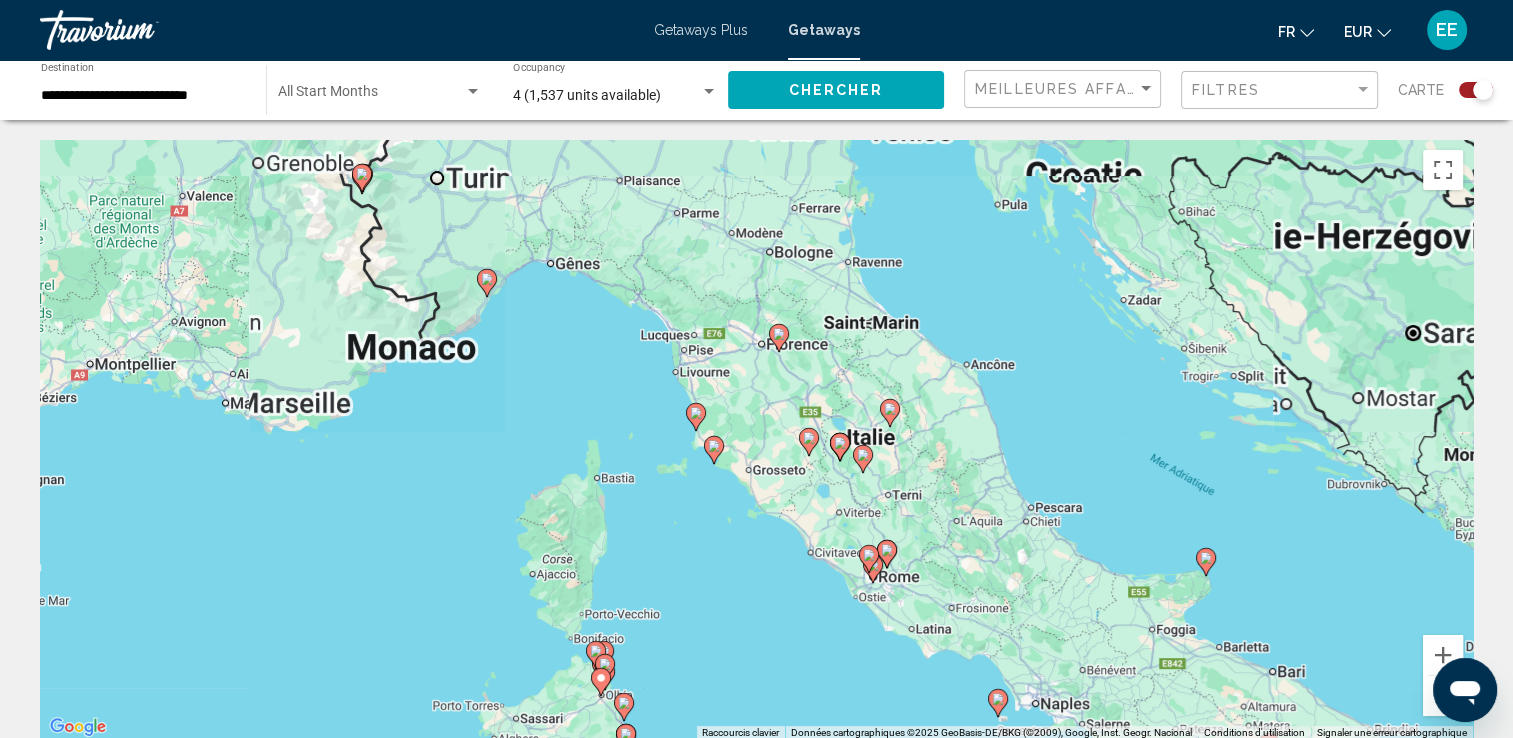 drag, startPoint x: 902, startPoint y: 390, endPoint x: 1063, endPoint y: 392, distance: 161.01242 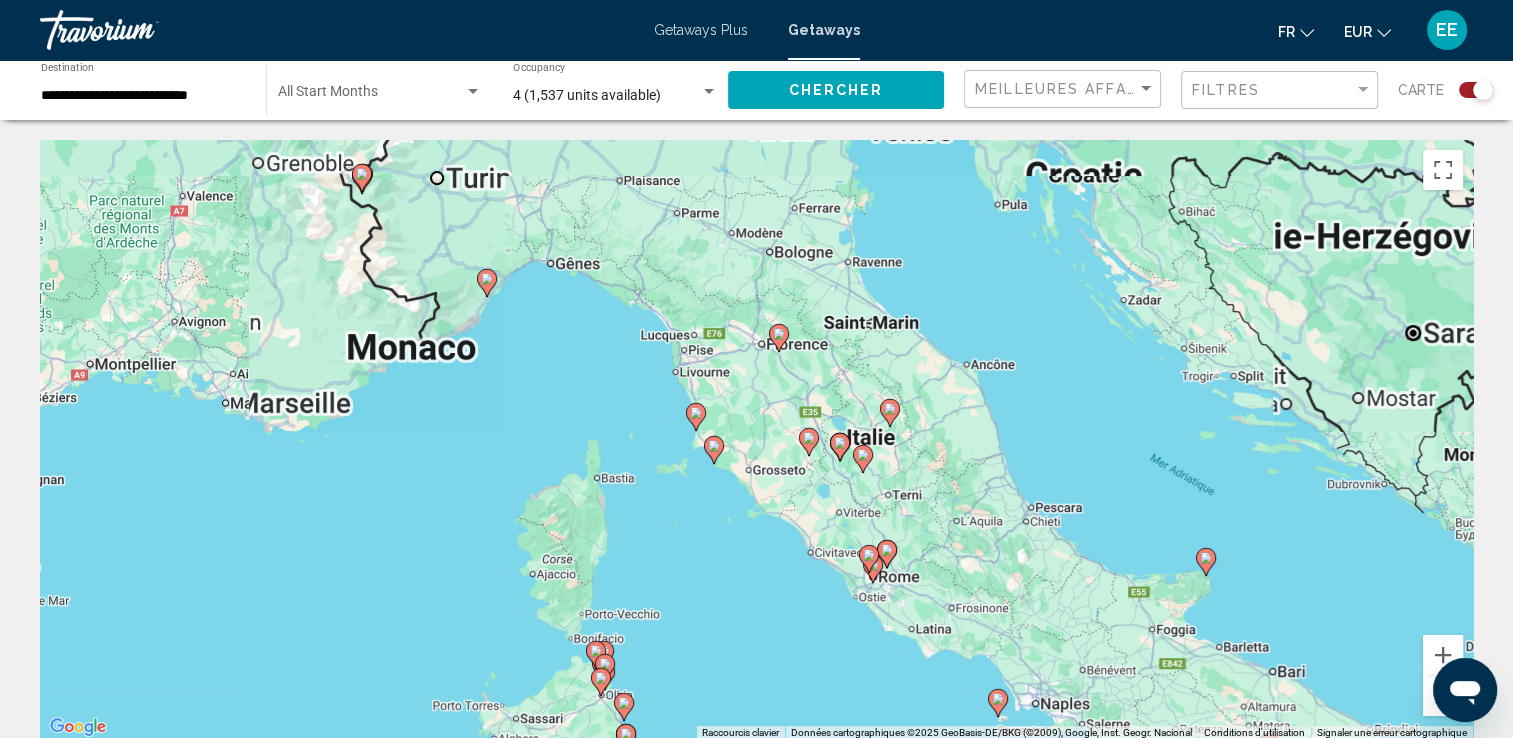 click on "Pour naviguer, appuyez sur les touches fléchées. Pour activer le glissement avec le clavier, appuyez sur Alt+Entrée. Une fois ce mode activé, utilisez les touches fléchées pour déplacer le repère. Pour valider le déplacement, appuyez sur Entrée. Pour annuler, appuyez sur Échap." at bounding box center [756, 440] 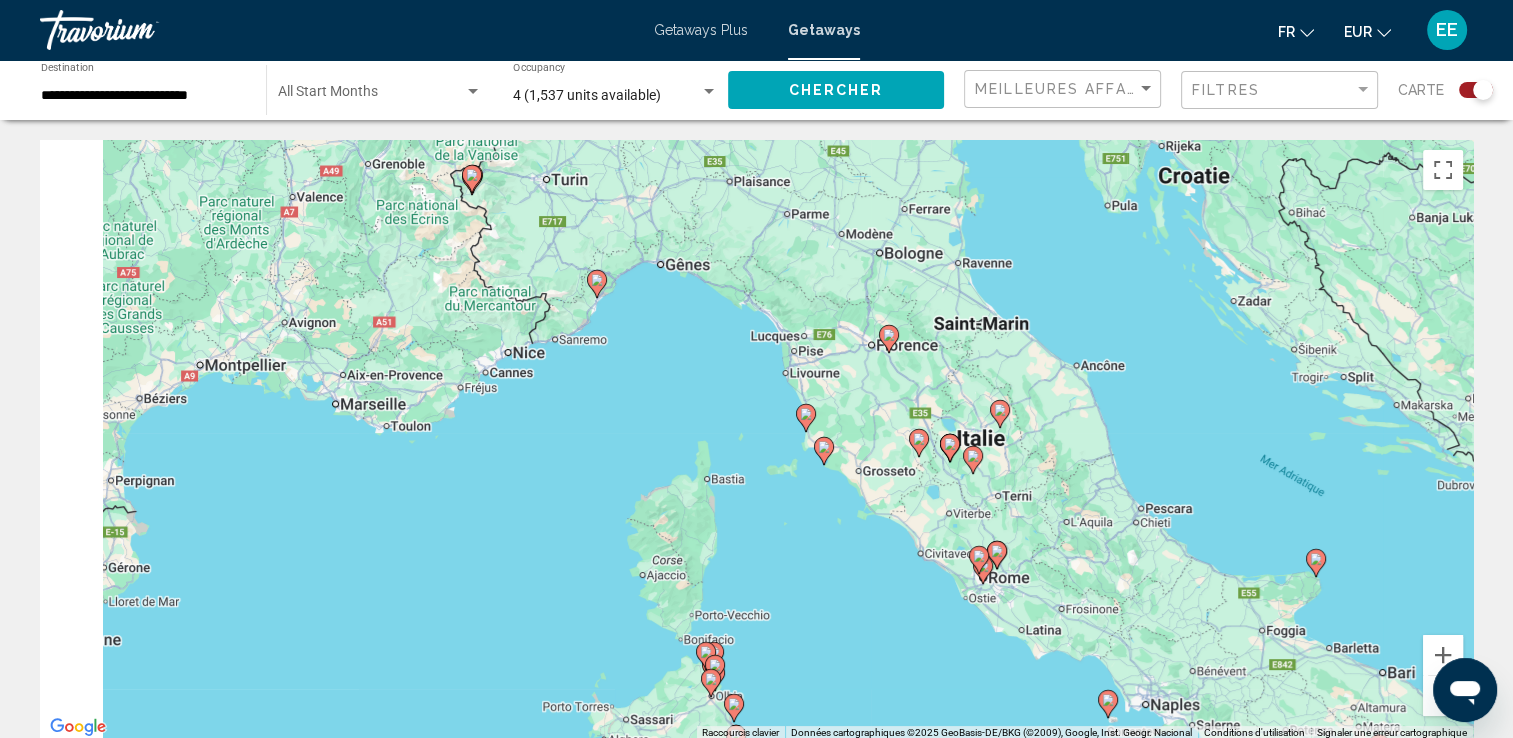 drag, startPoint x: 1010, startPoint y: 358, endPoint x: 1076, endPoint y: 358, distance: 66 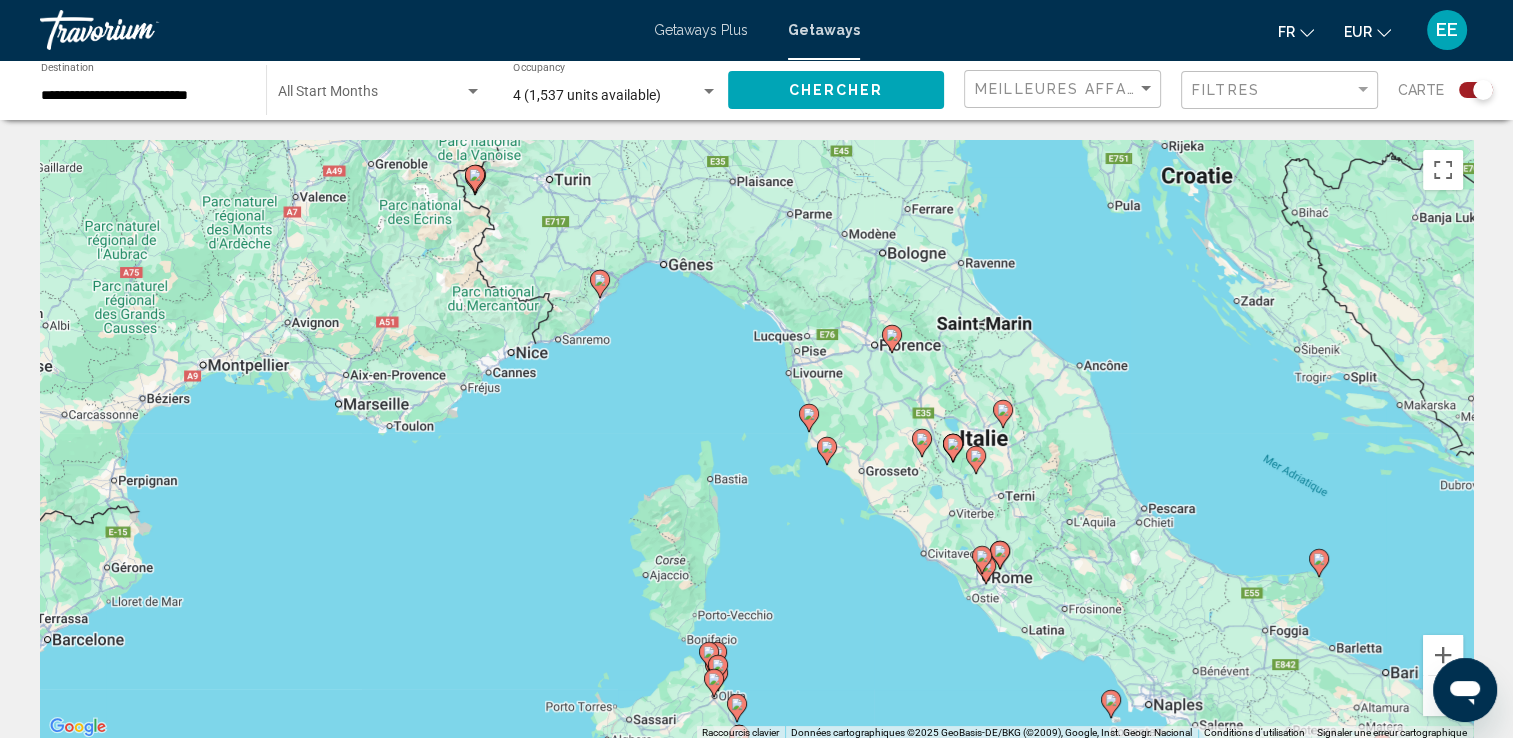 click on "Pour naviguer, appuyez sur les touches fléchées. Pour activer le glissement avec le clavier, appuyez sur Alt+Entrée. Une fois ce mode activé, utilisez les touches fléchées pour déplacer le repère. Pour valider le déplacement, appuyez sur Entrée. Pour annuler, appuyez sur Échap." at bounding box center [756, 440] 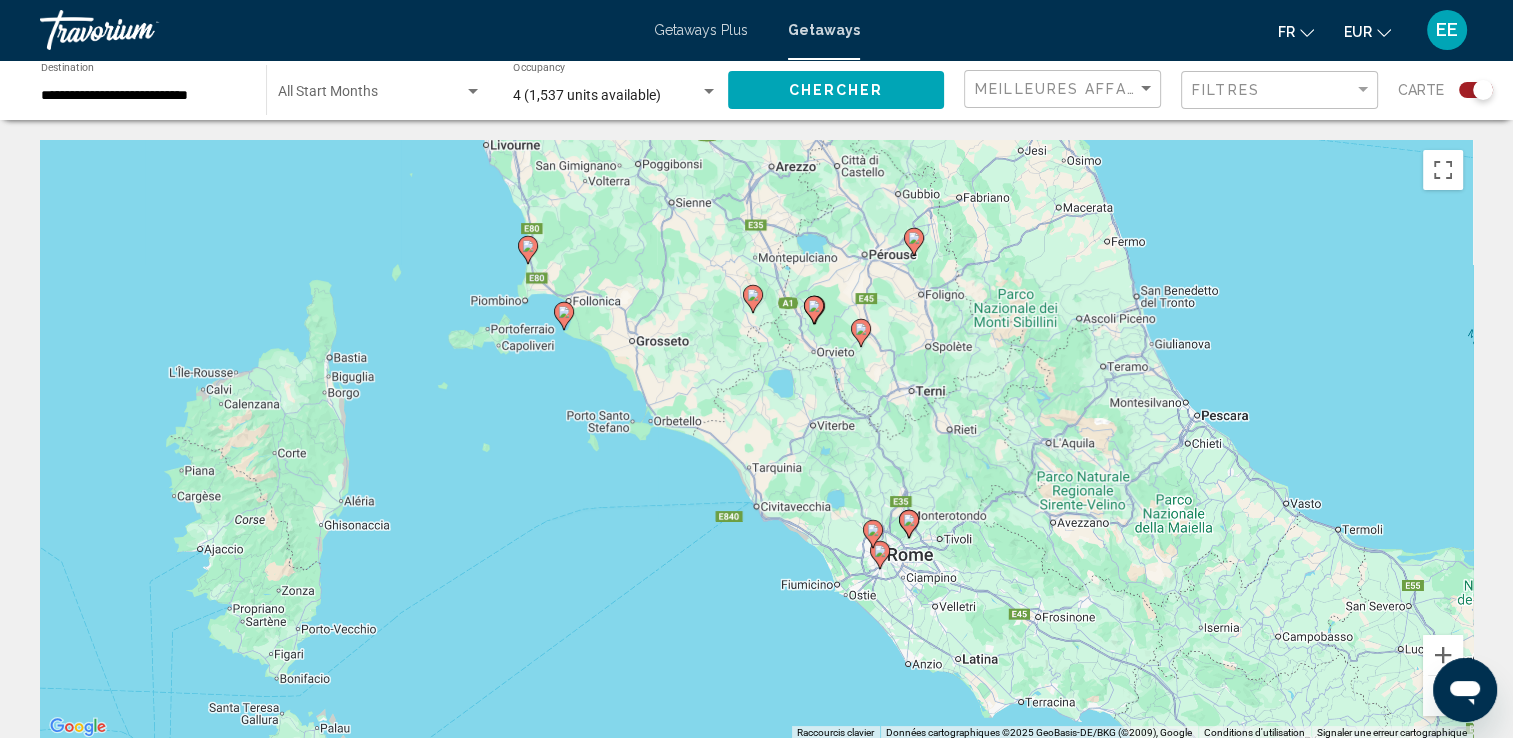 drag, startPoint x: 1082, startPoint y: 480, endPoint x: 1069, endPoint y: 281, distance: 199.42416 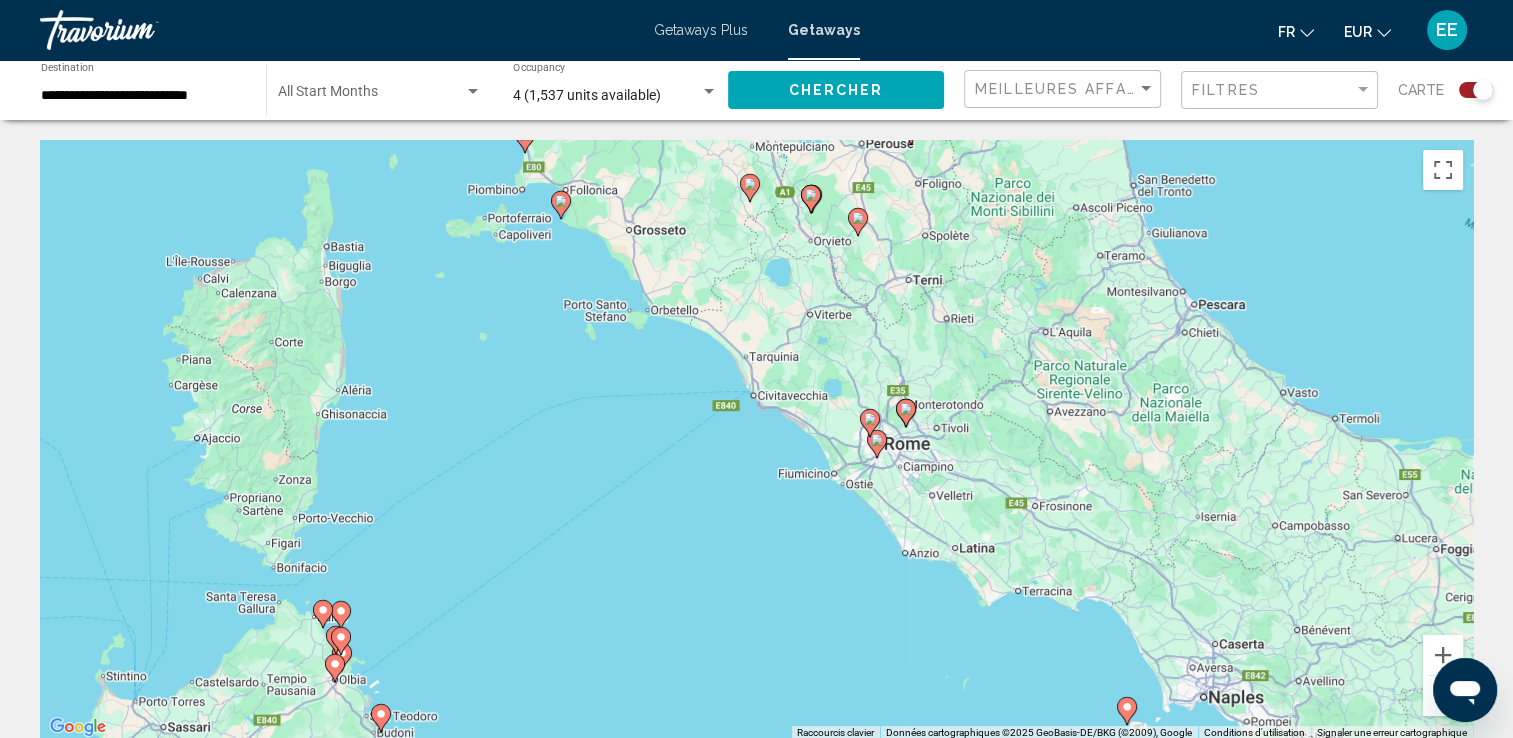 drag, startPoint x: 998, startPoint y: 433, endPoint x: 932, endPoint y: 403, distance: 72.498276 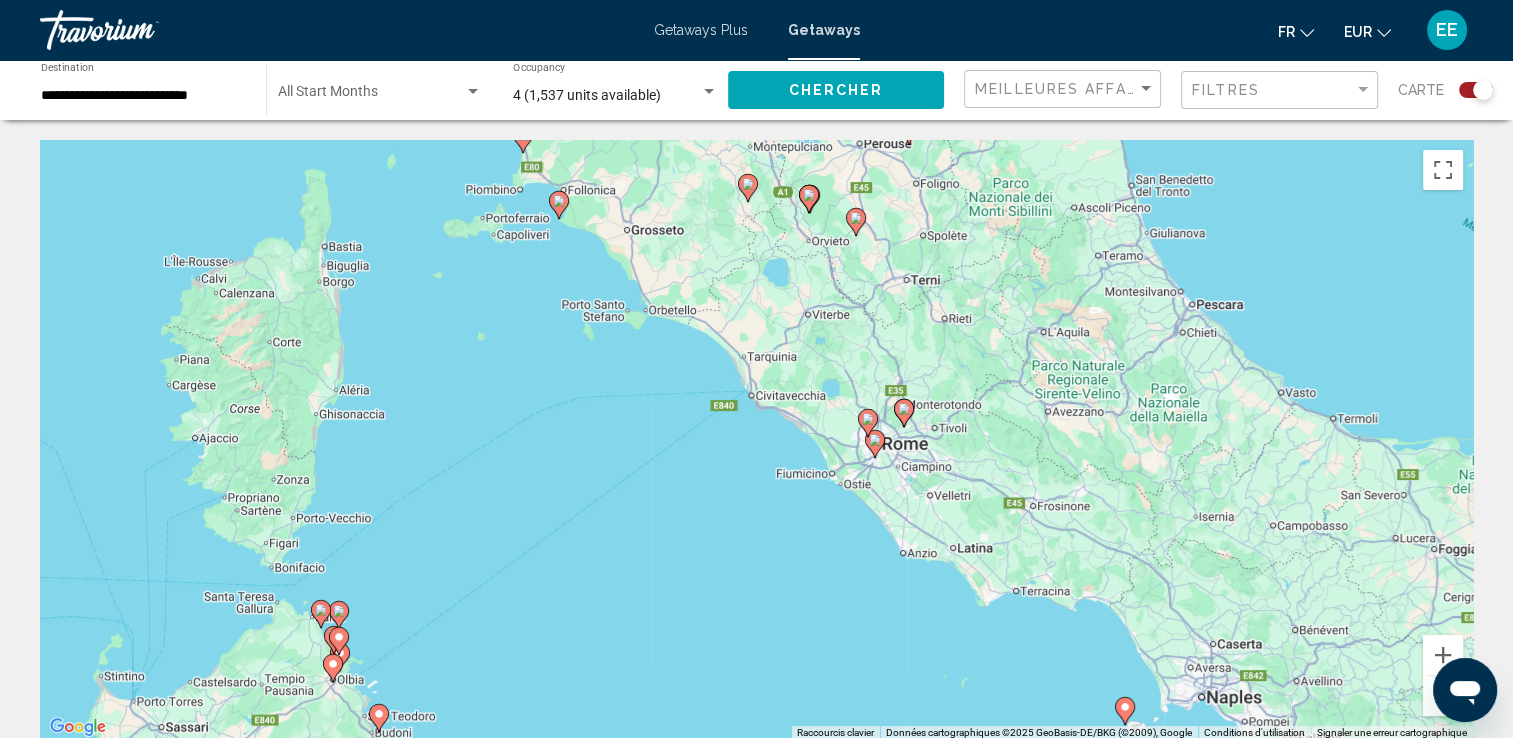 click 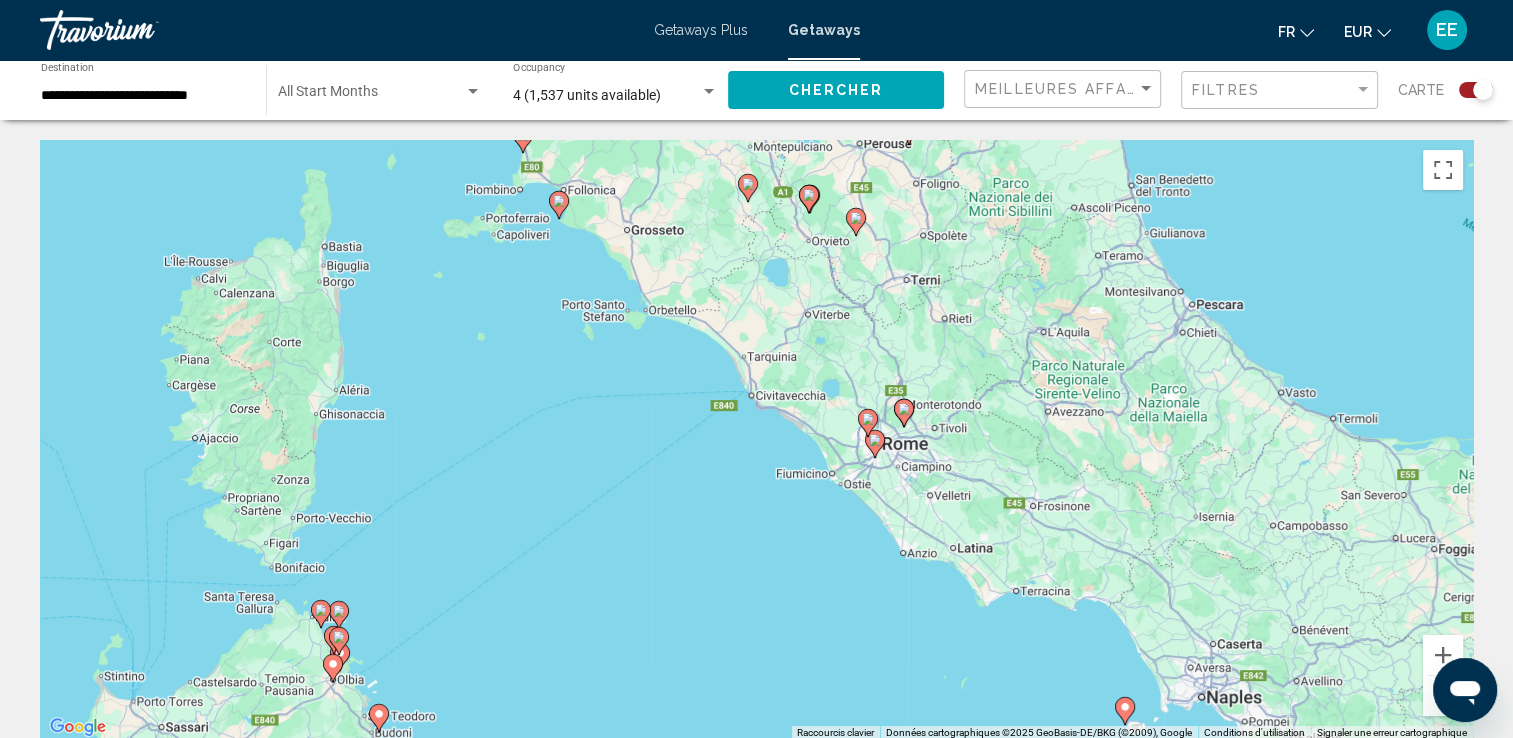 type on "**********" 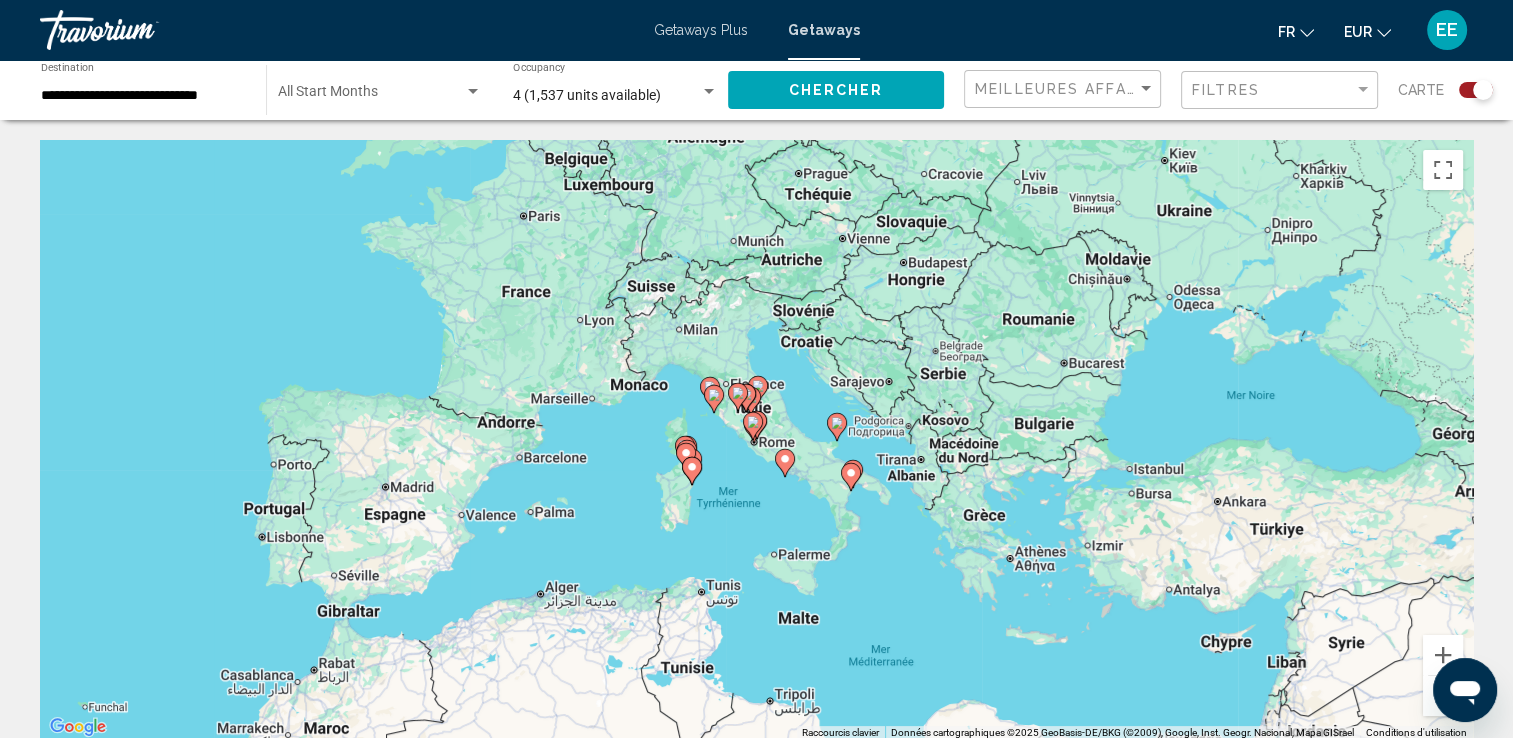 click 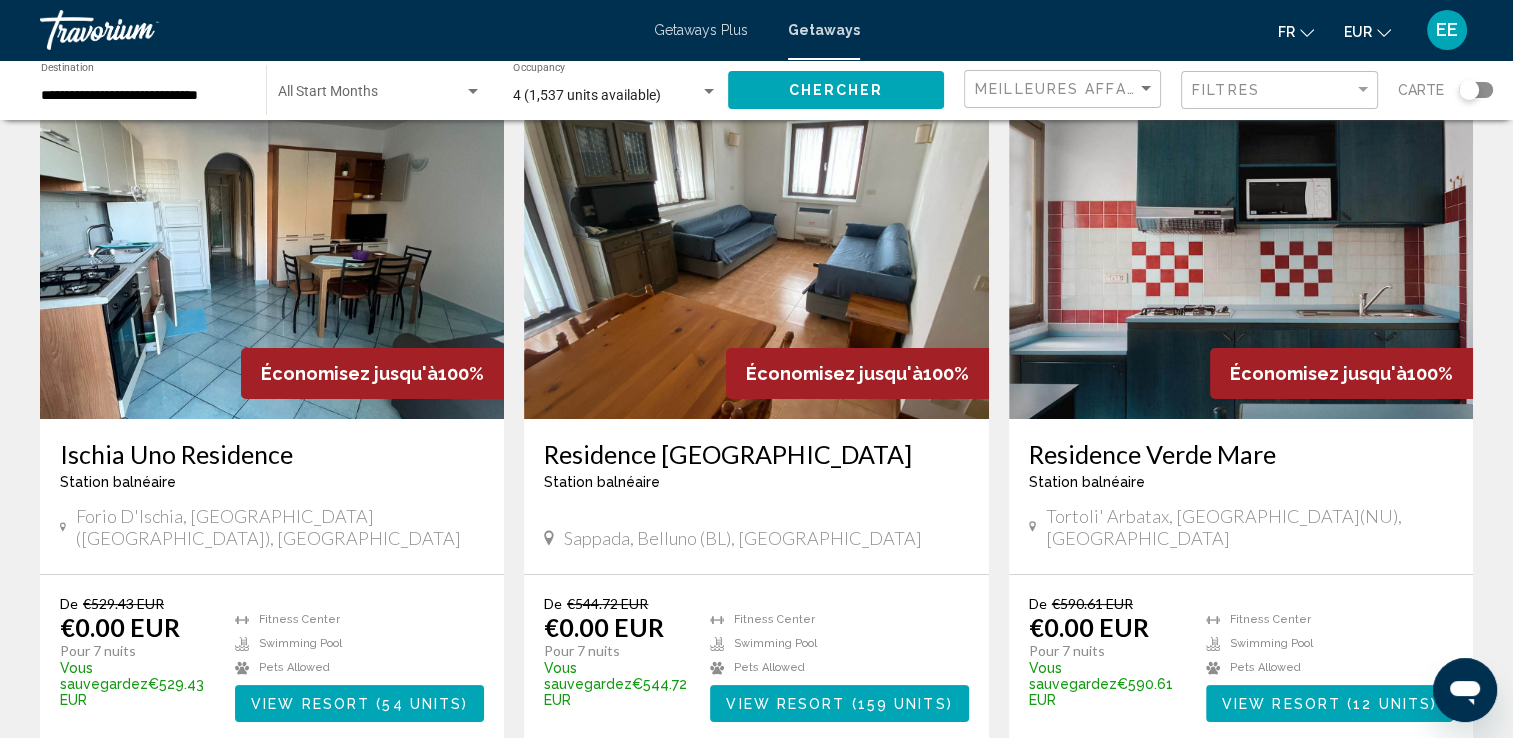 scroll, scrollTop: 0, scrollLeft: 0, axis: both 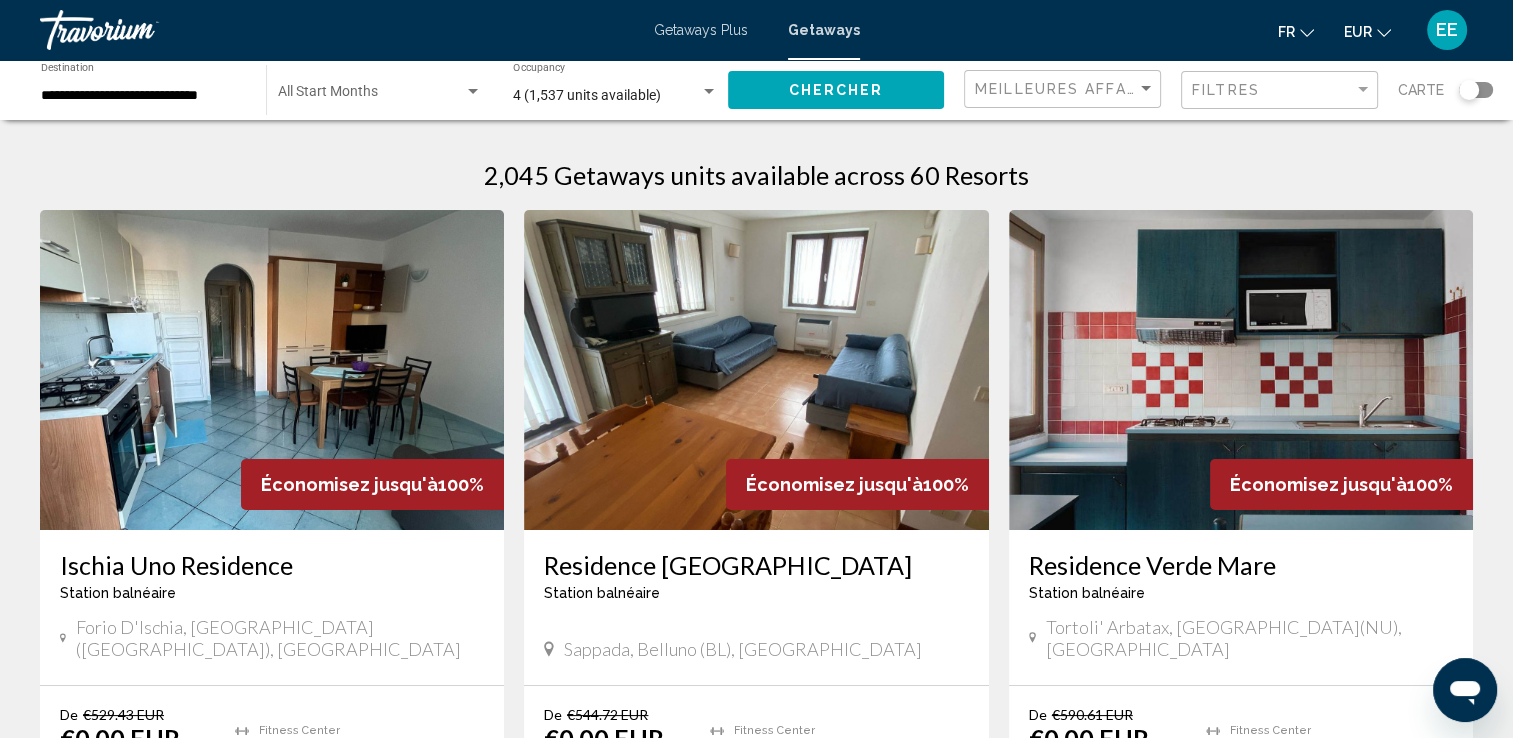 click at bounding box center (272, 370) 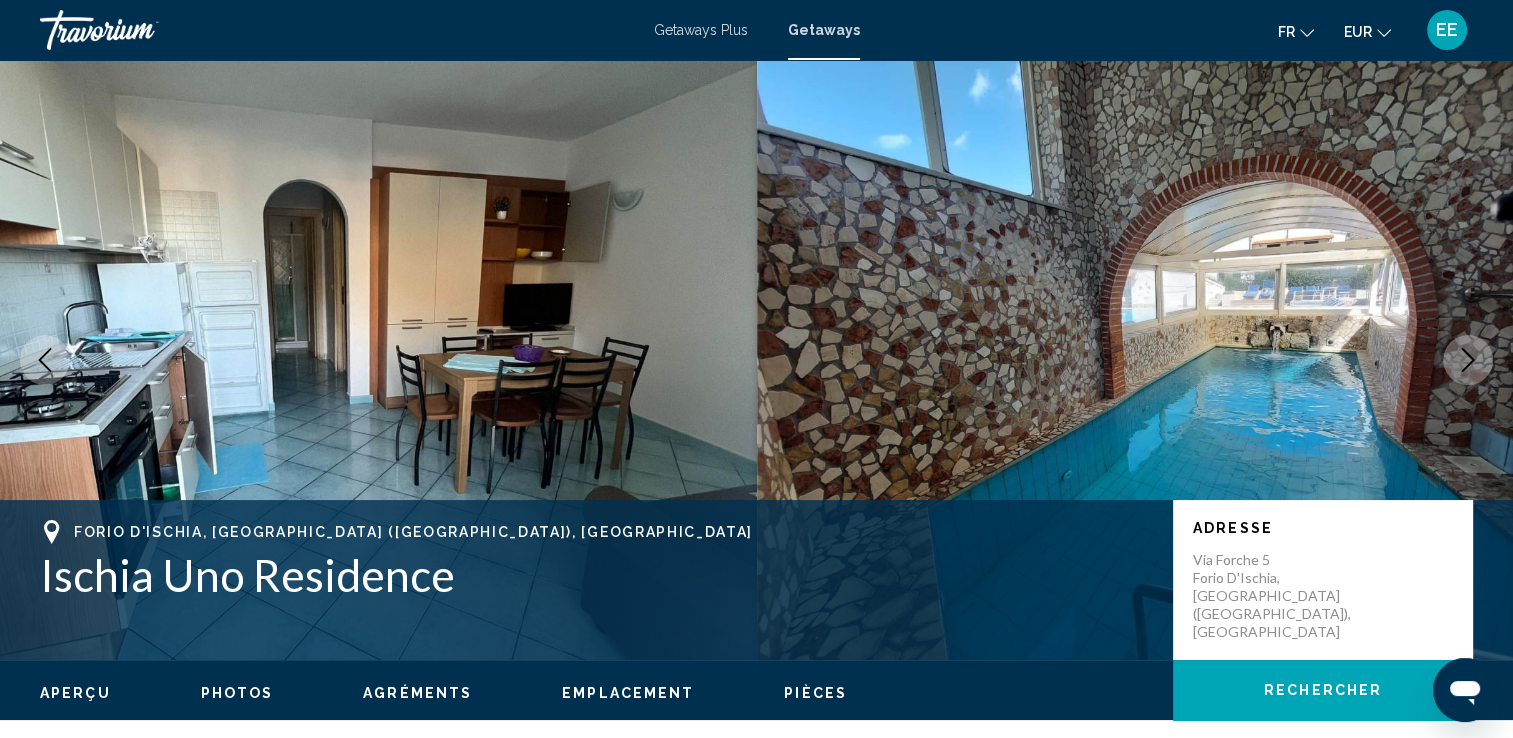 click 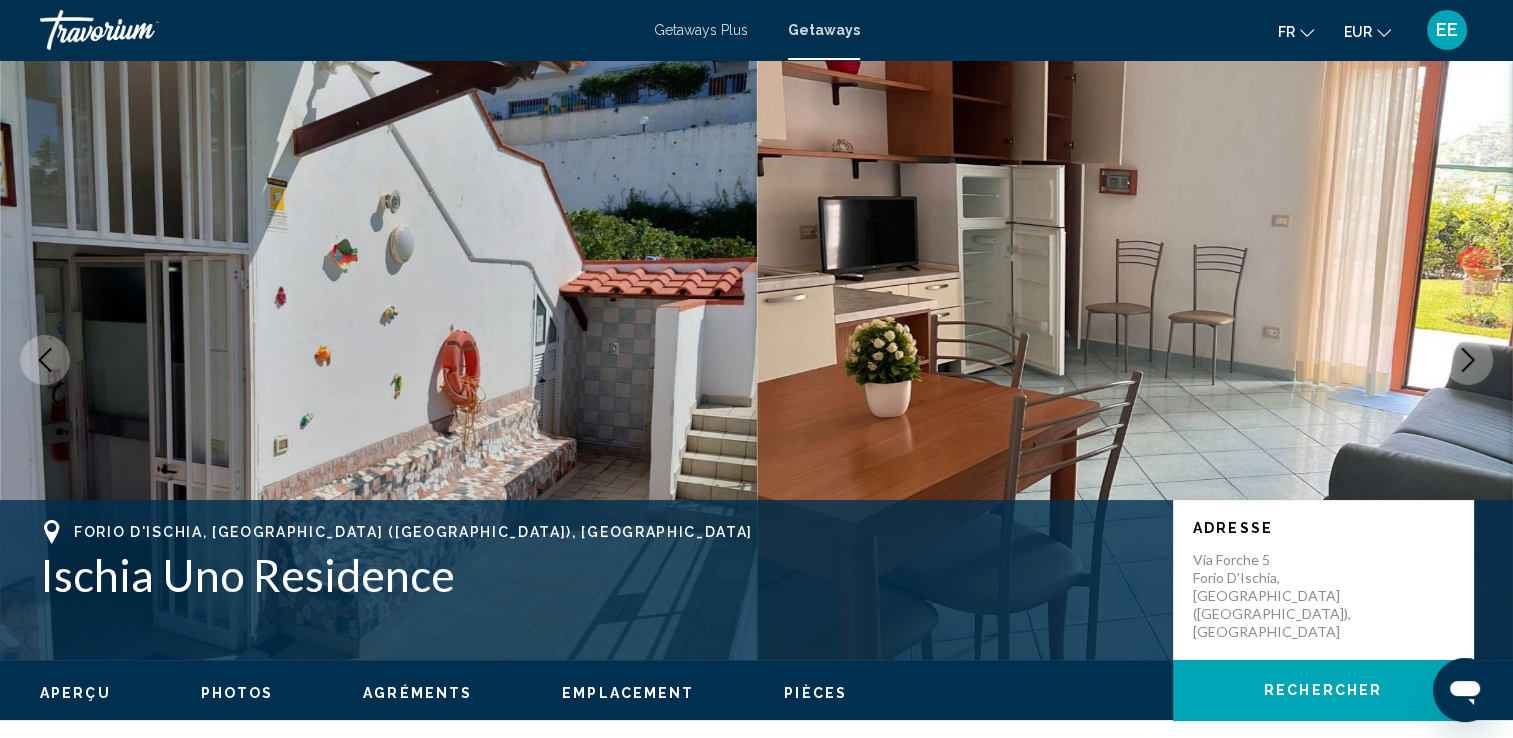 click 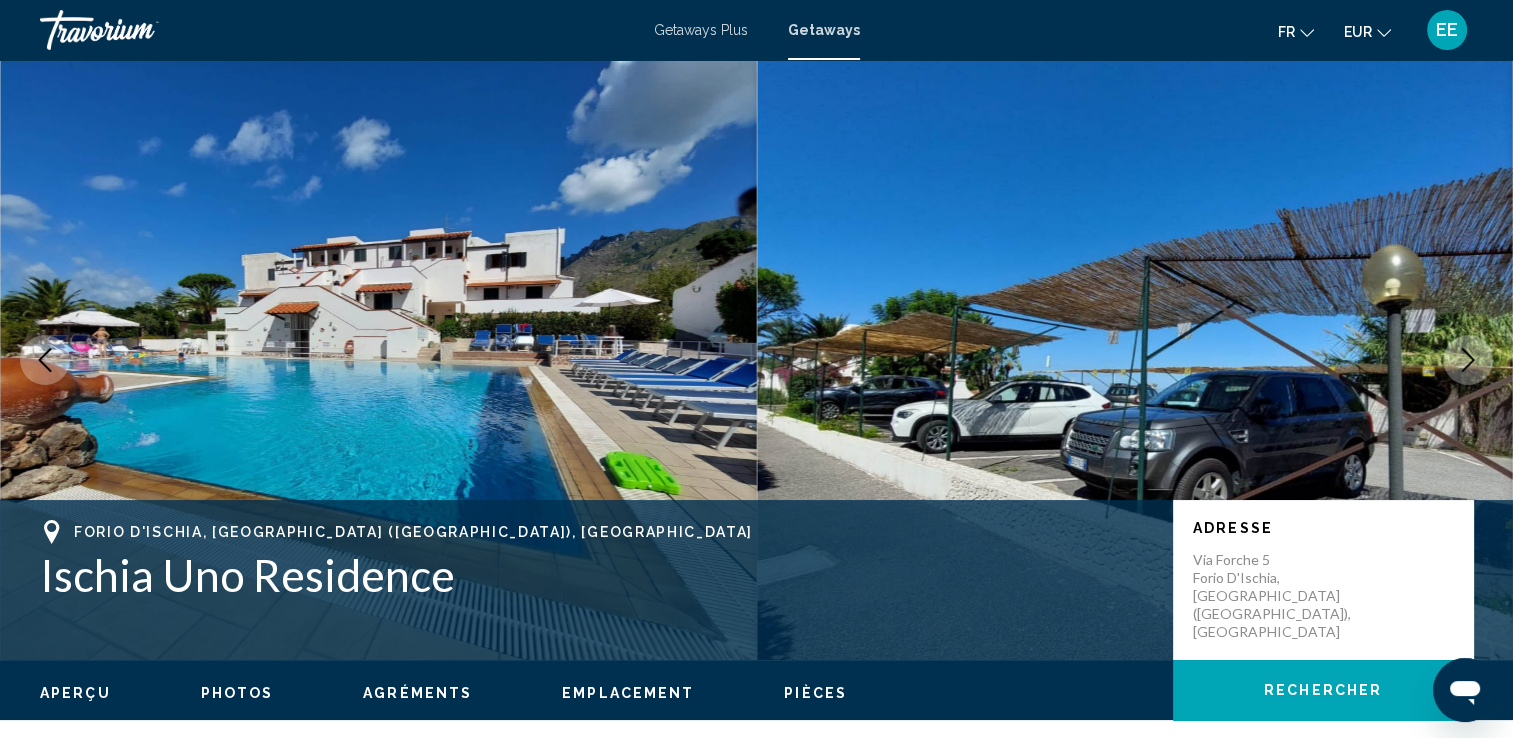 click 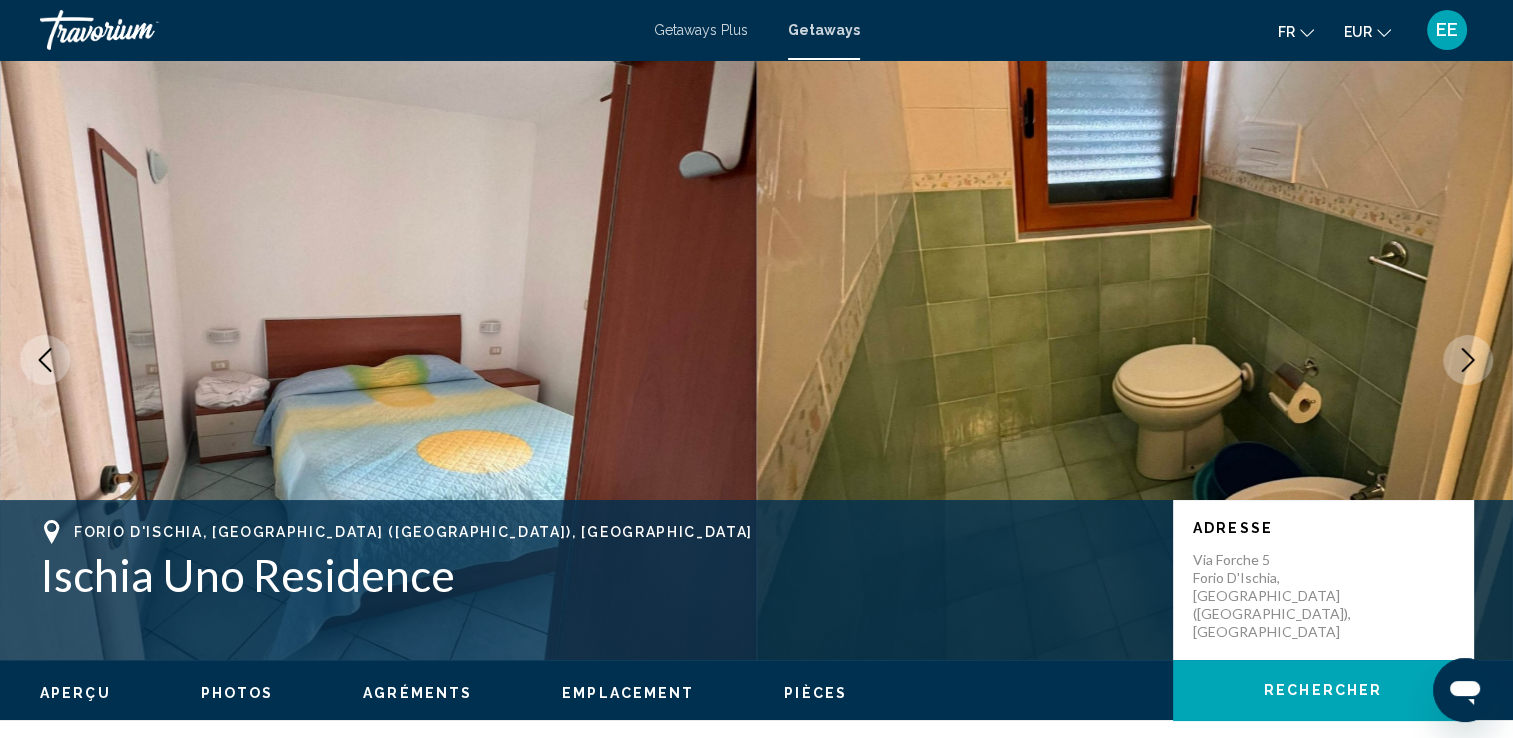 click 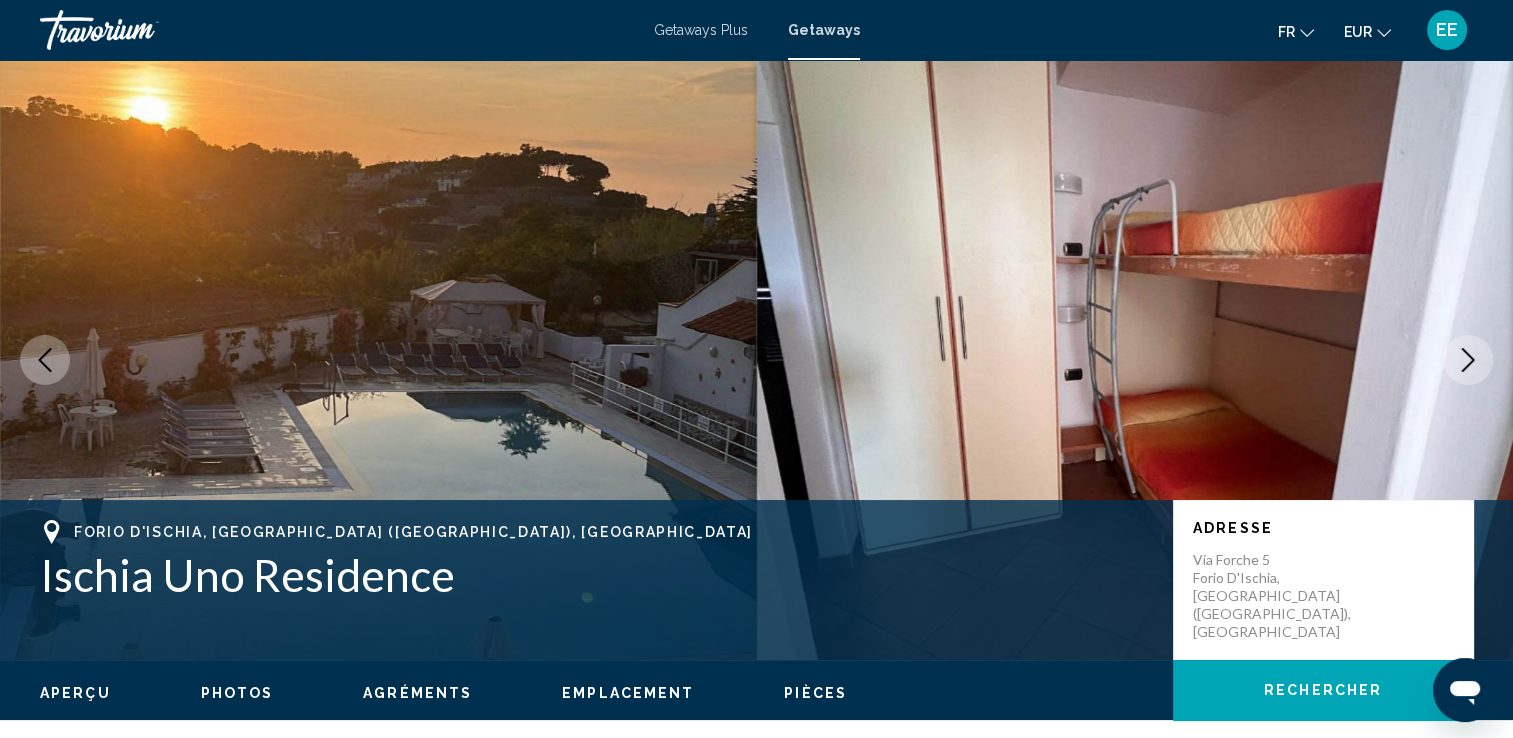 click 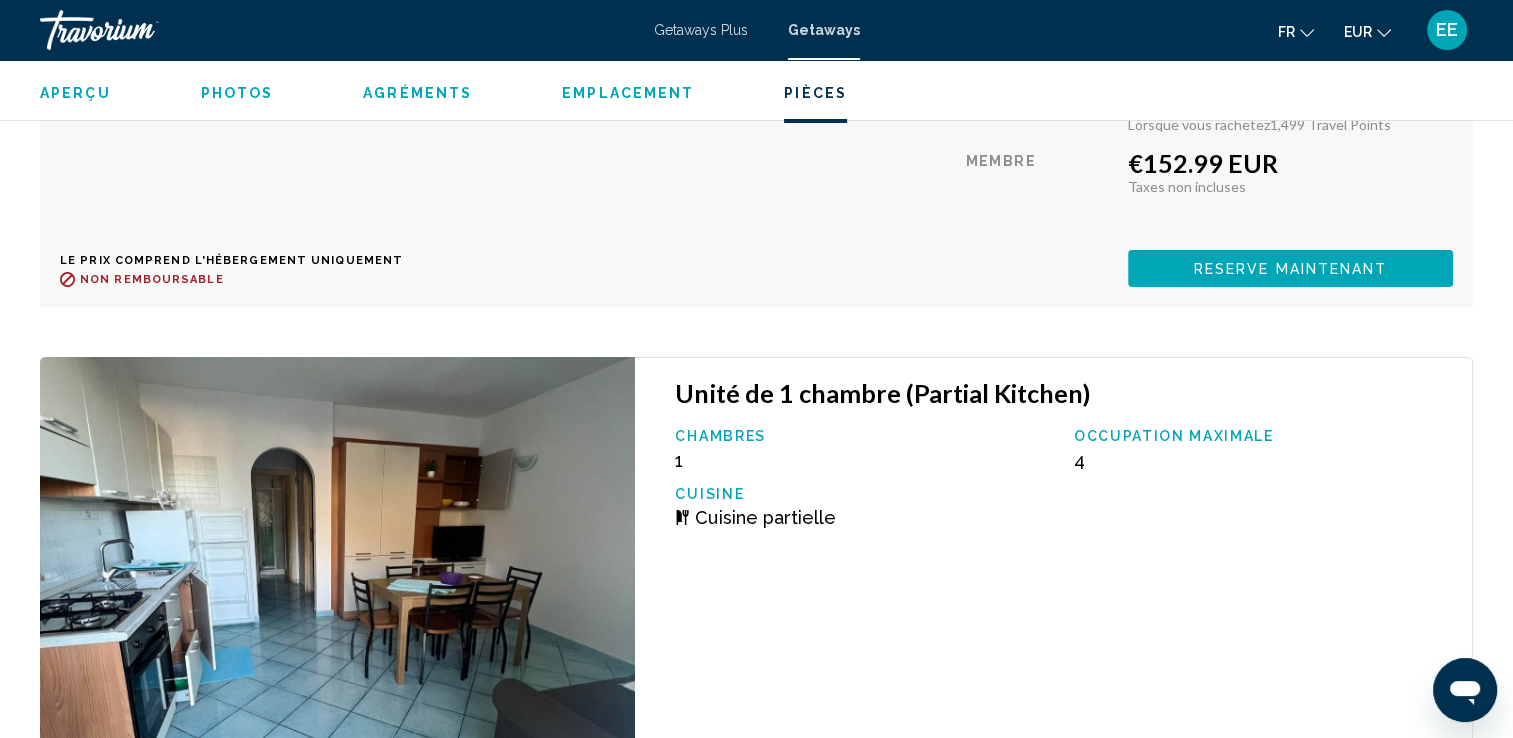 scroll, scrollTop: 7400, scrollLeft: 0, axis: vertical 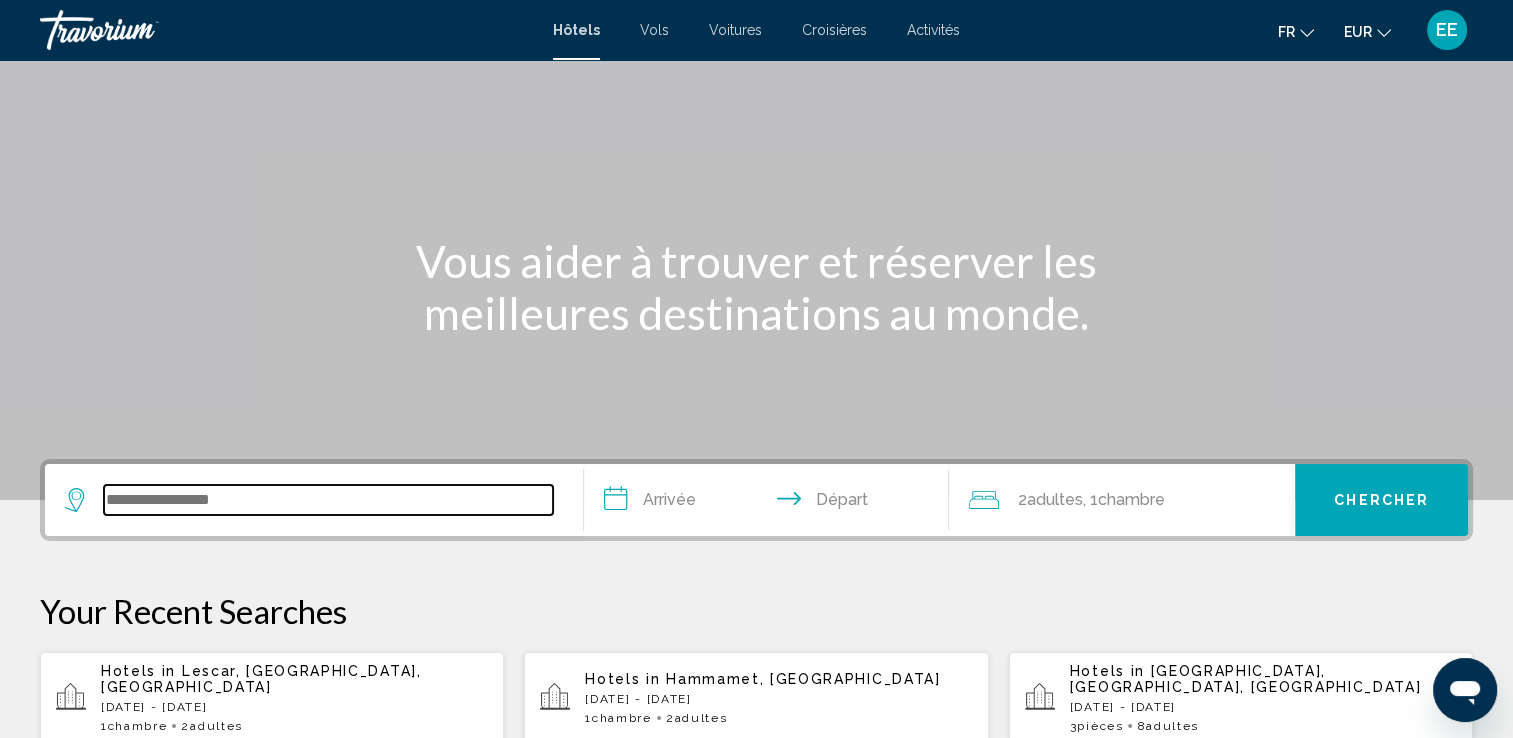 click at bounding box center (328, 500) 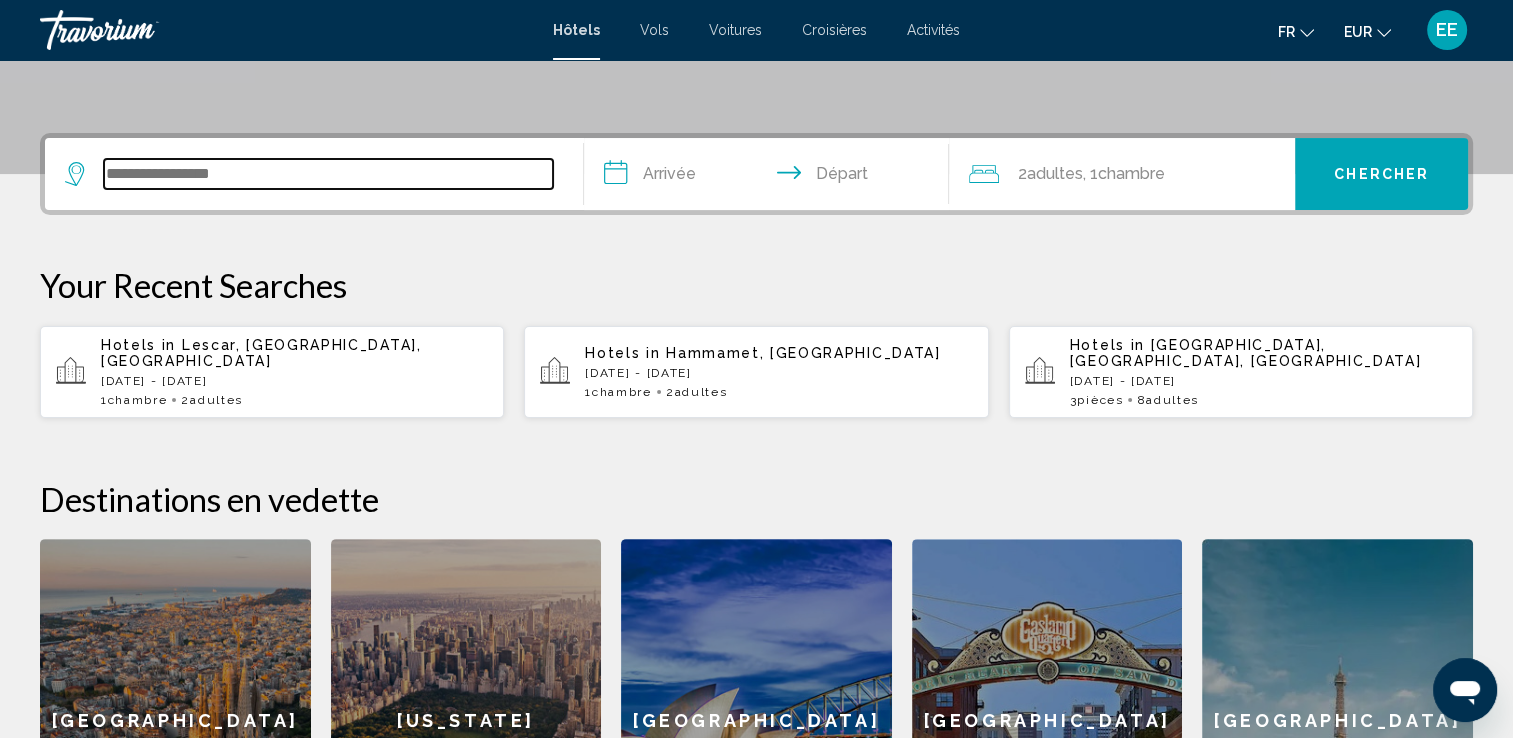 scroll, scrollTop: 393, scrollLeft: 0, axis: vertical 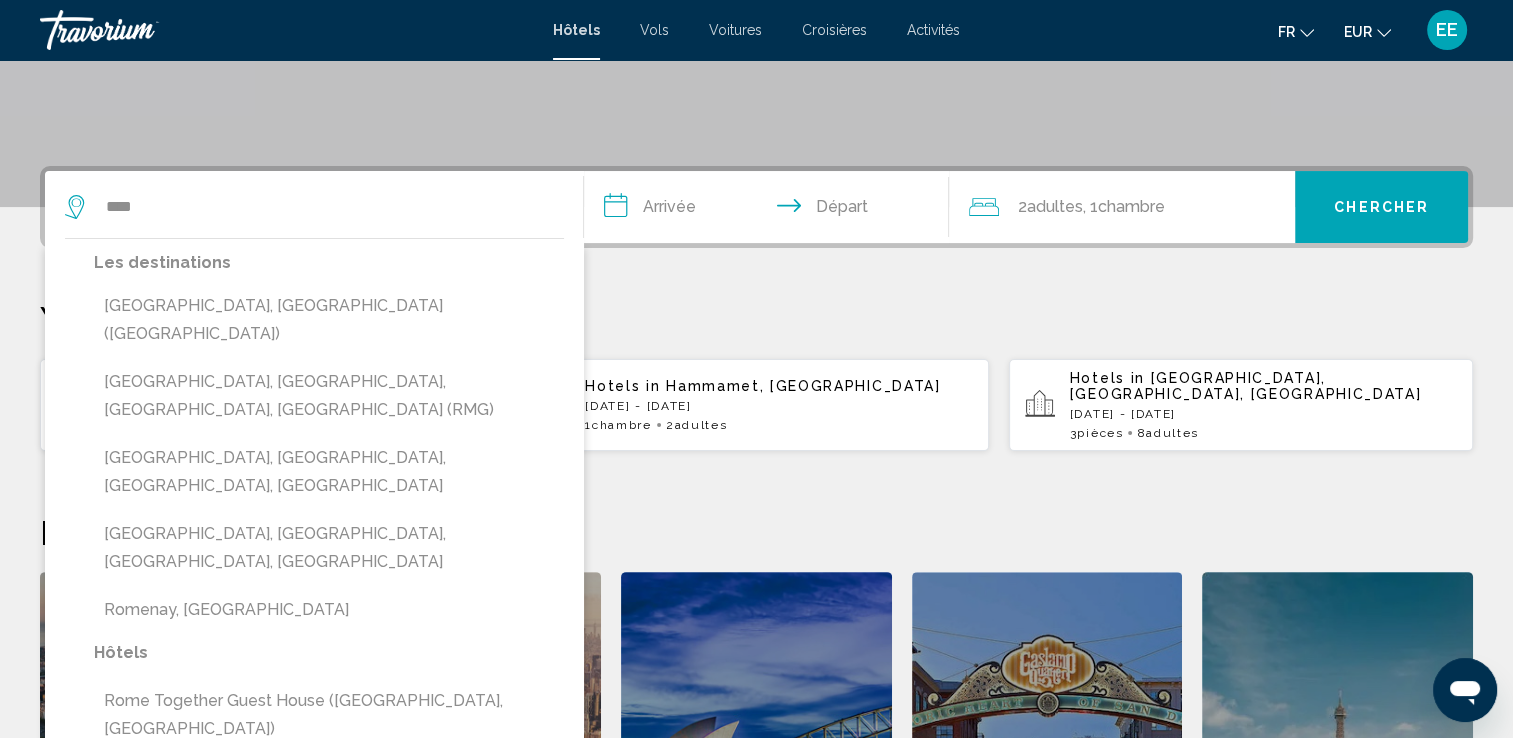 click on "[GEOGRAPHIC_DATA], [GEOGRAPHIC_DATA] ([GEOGRAPHIC_DATA])" at bounding box center [329, 320] 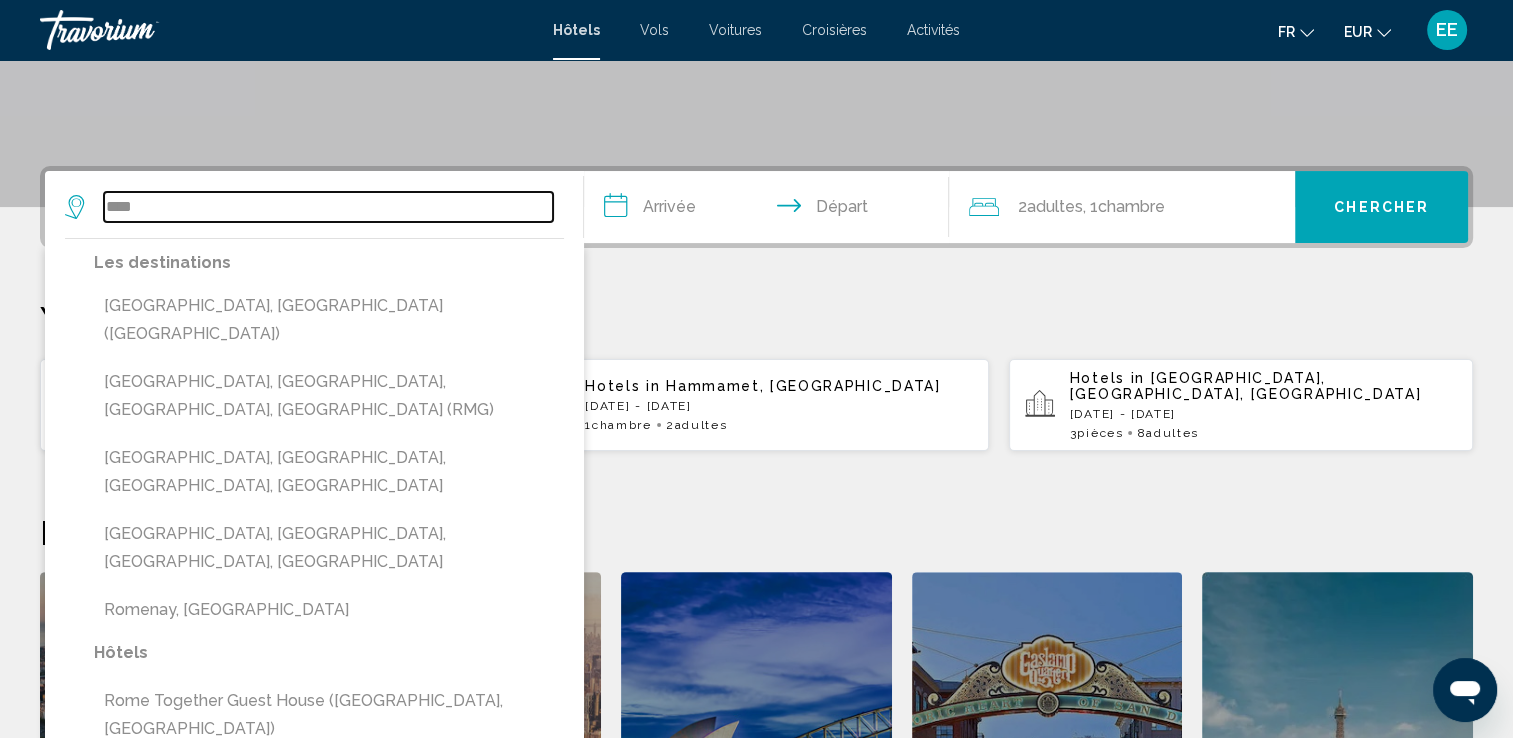 type on "**********" 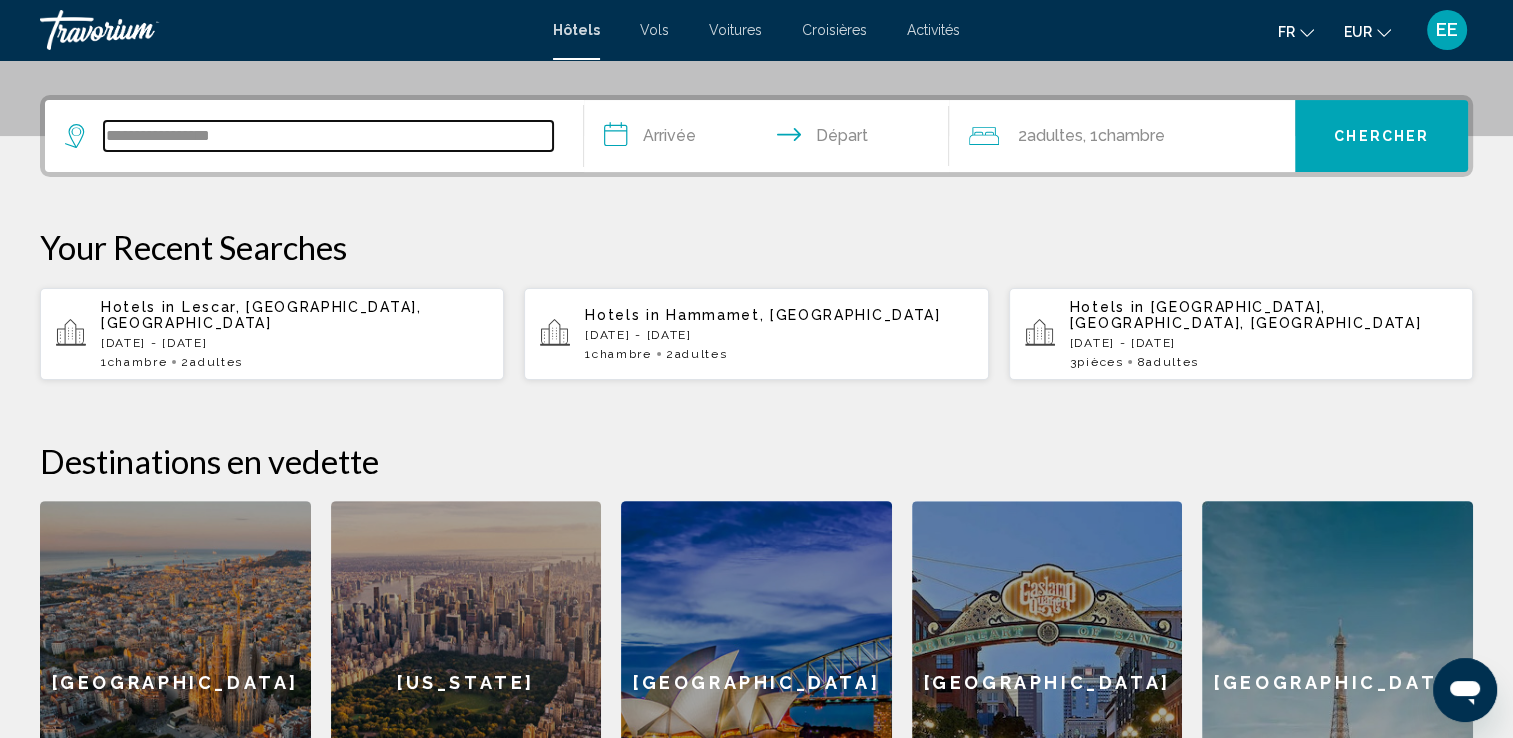 scroll, scrollTop: 493, scrollLeft: 0, axis: vertical 